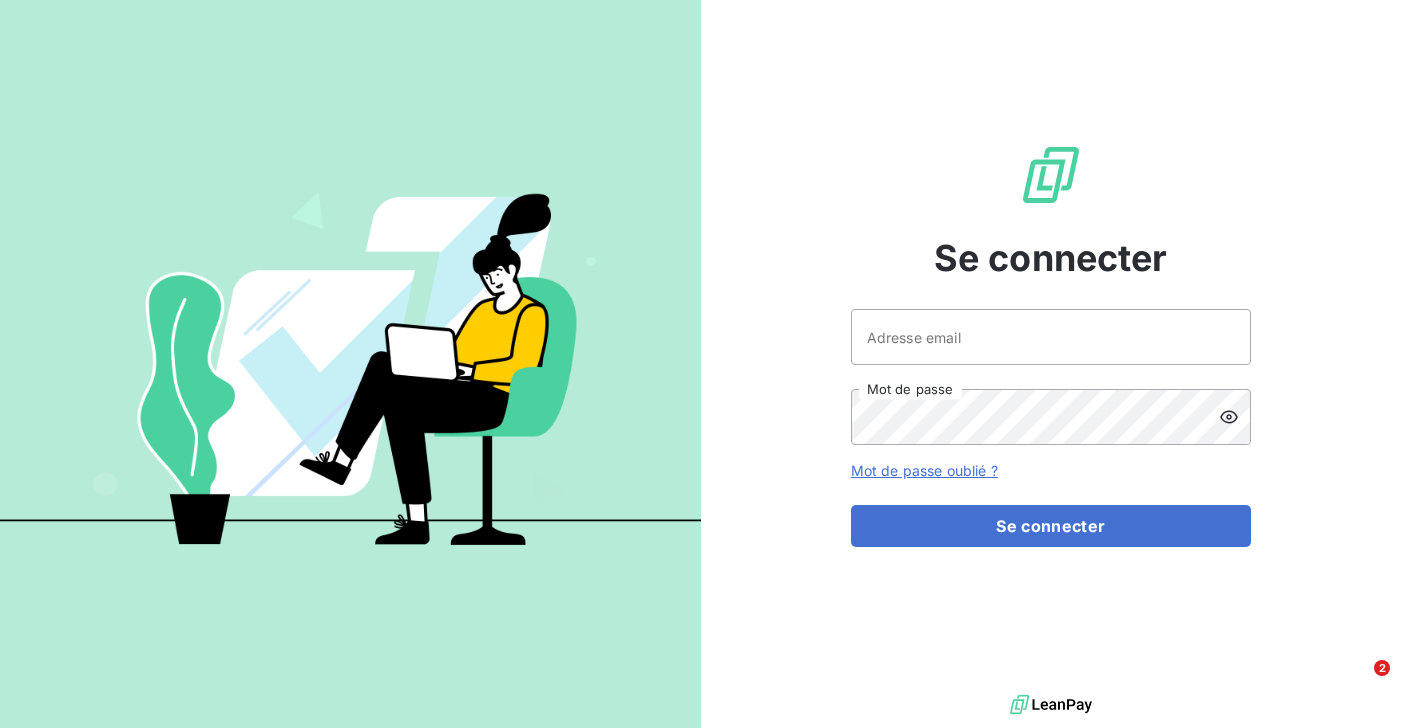 scroll, scrollTop: 0, scrollLeft: 0, axis: both 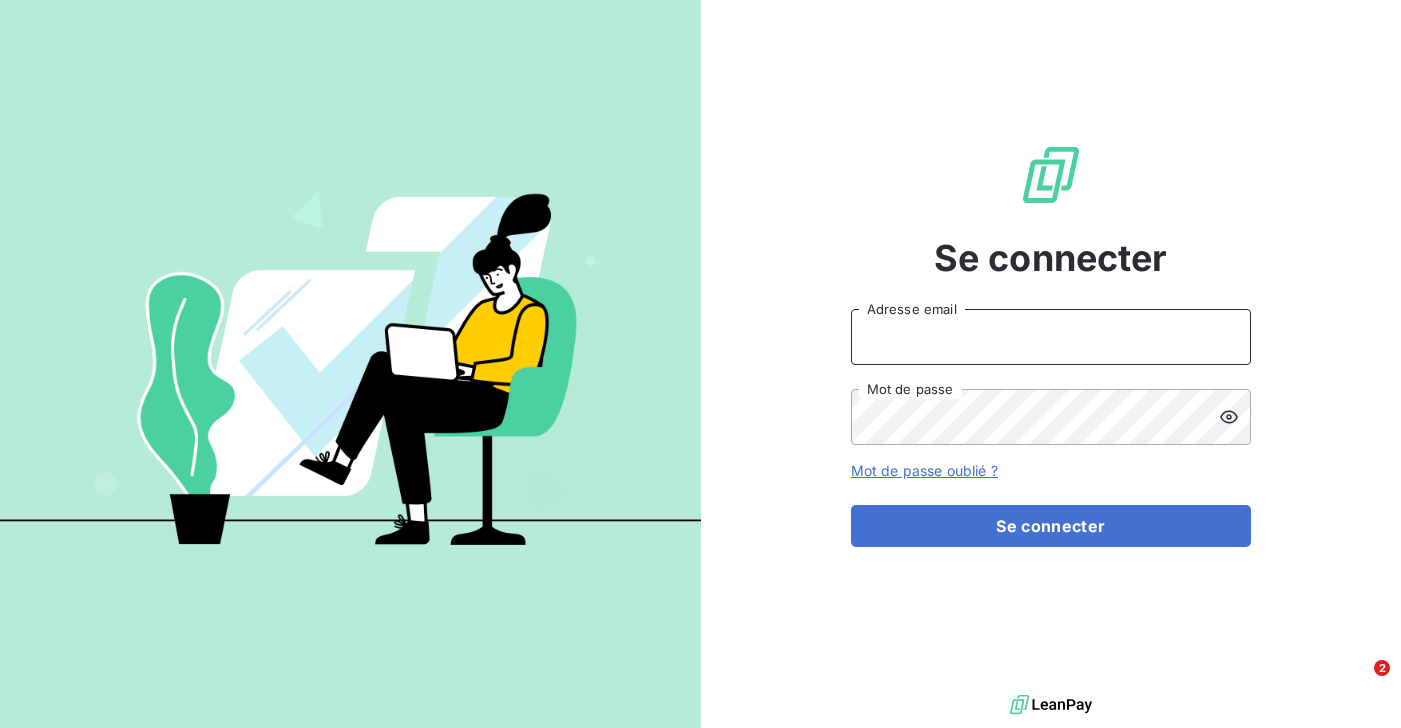 click on "Adresse email" at bounding box center [1051, 337] 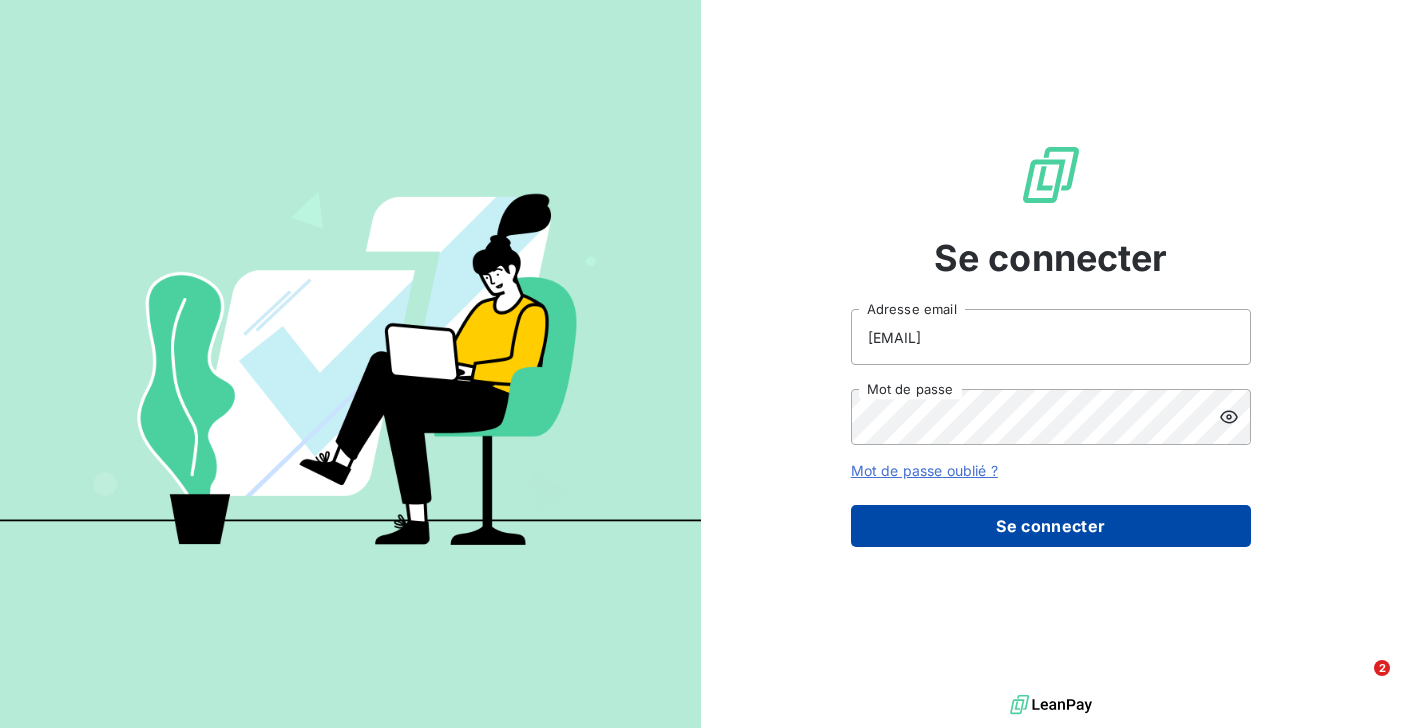 click on "Se connecter" at bounding box center (1051, 526) 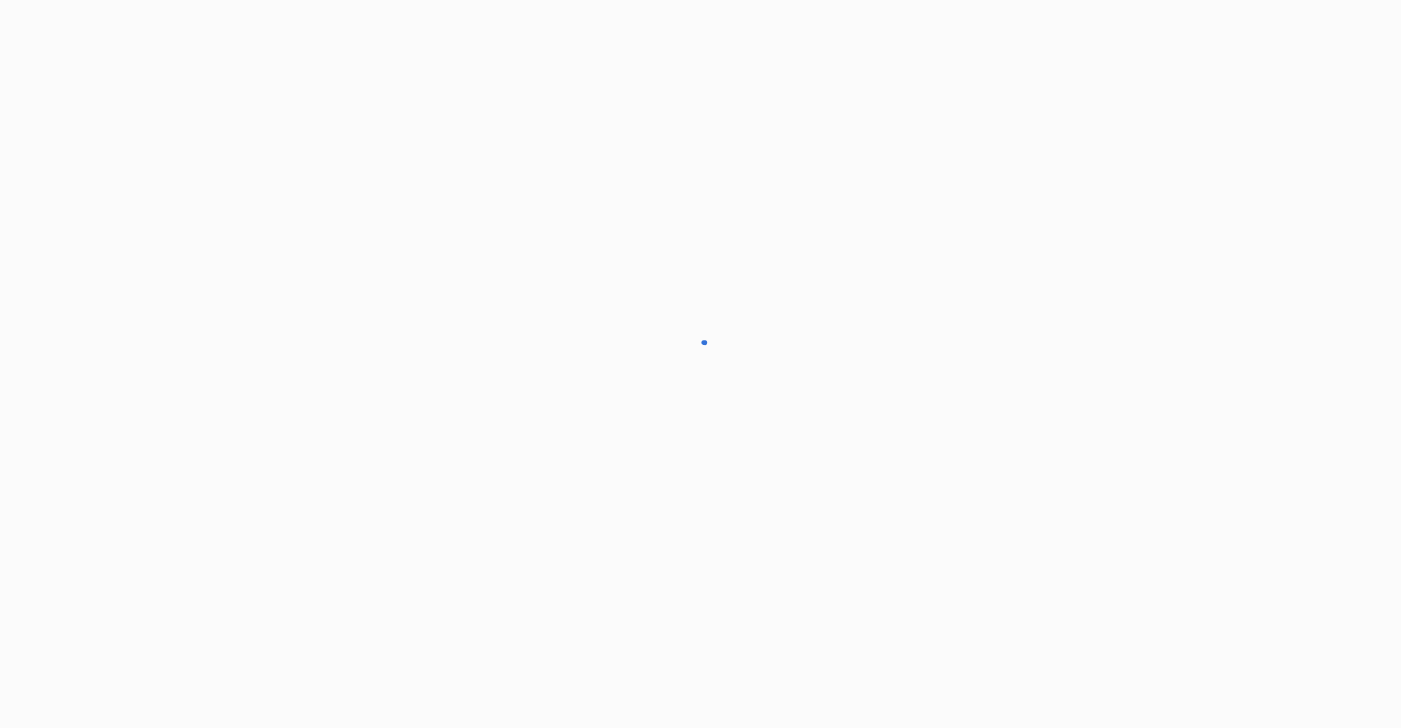 scroll, scrollTop: 0, scrollLeft: 0, axis: both 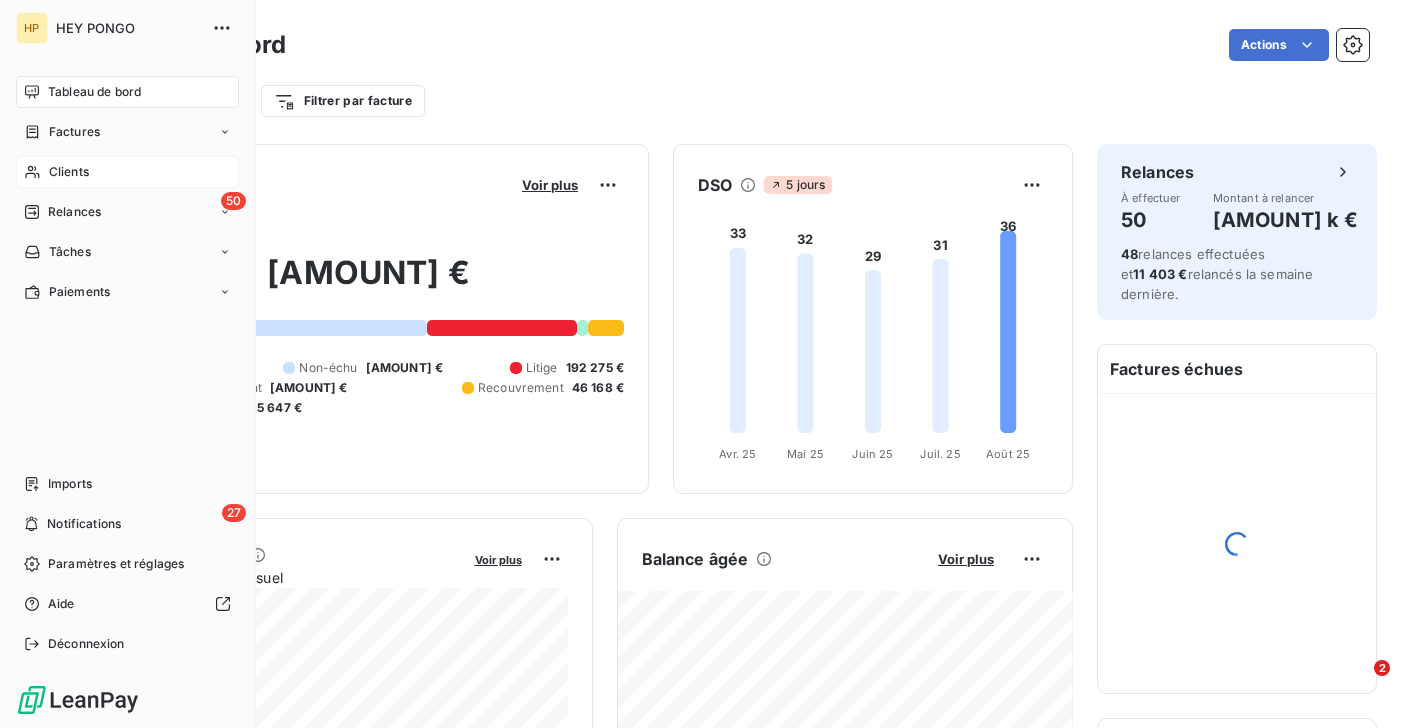click 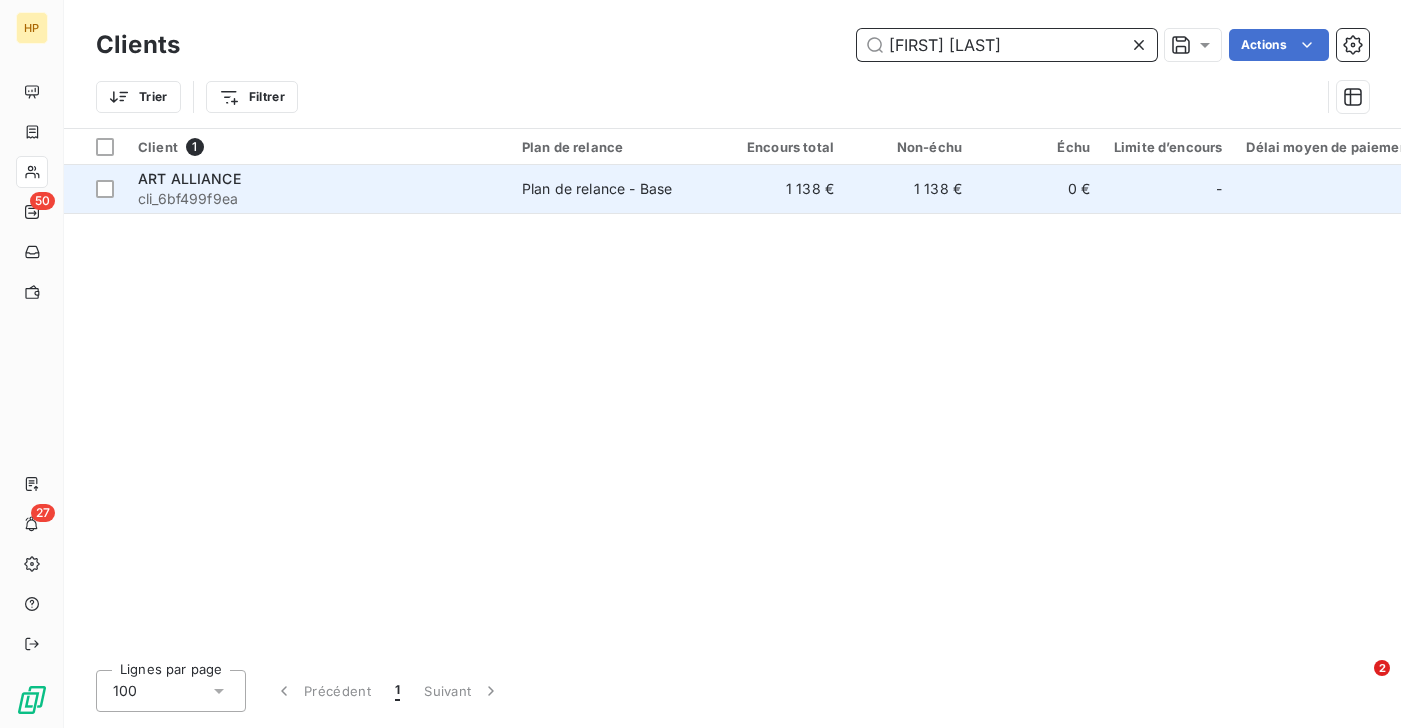 type on "[FIRST] [LAST]" 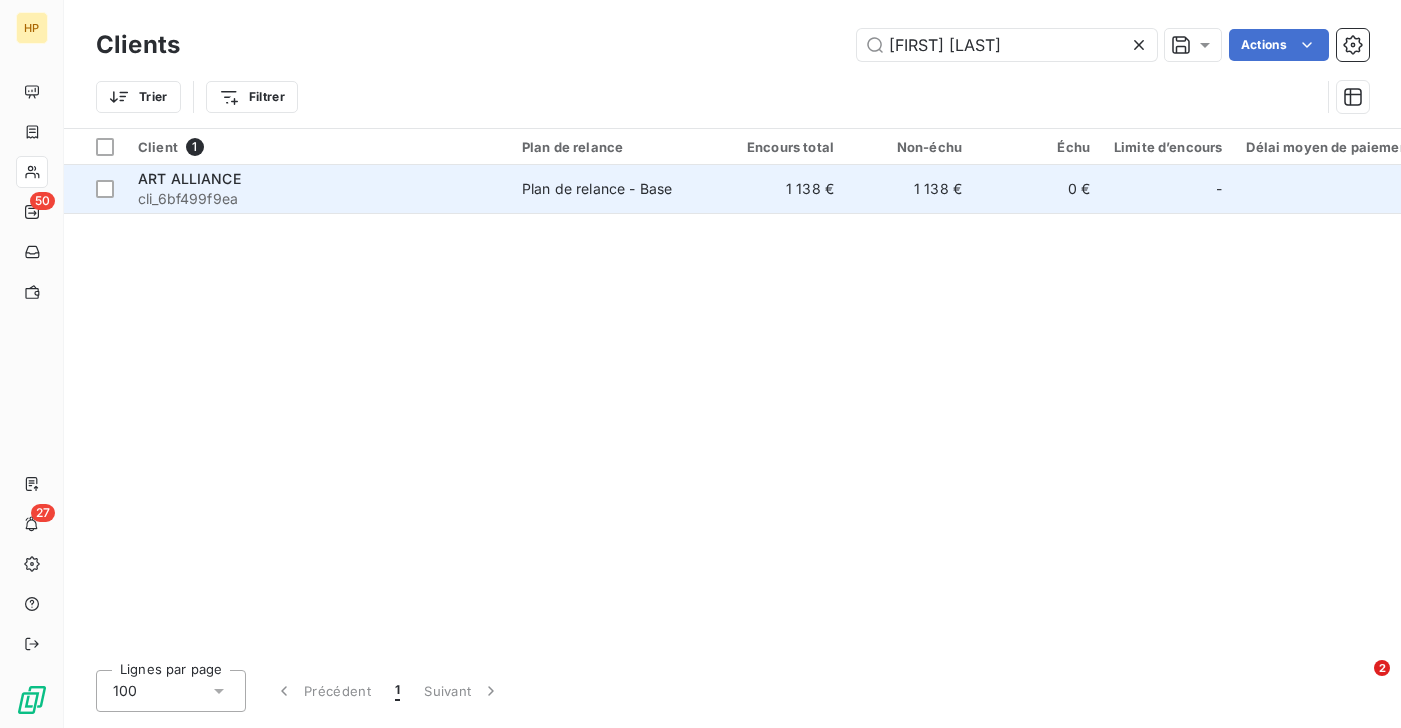 click on "cli_6bf499f9ea" at bounding box center [318, 199] 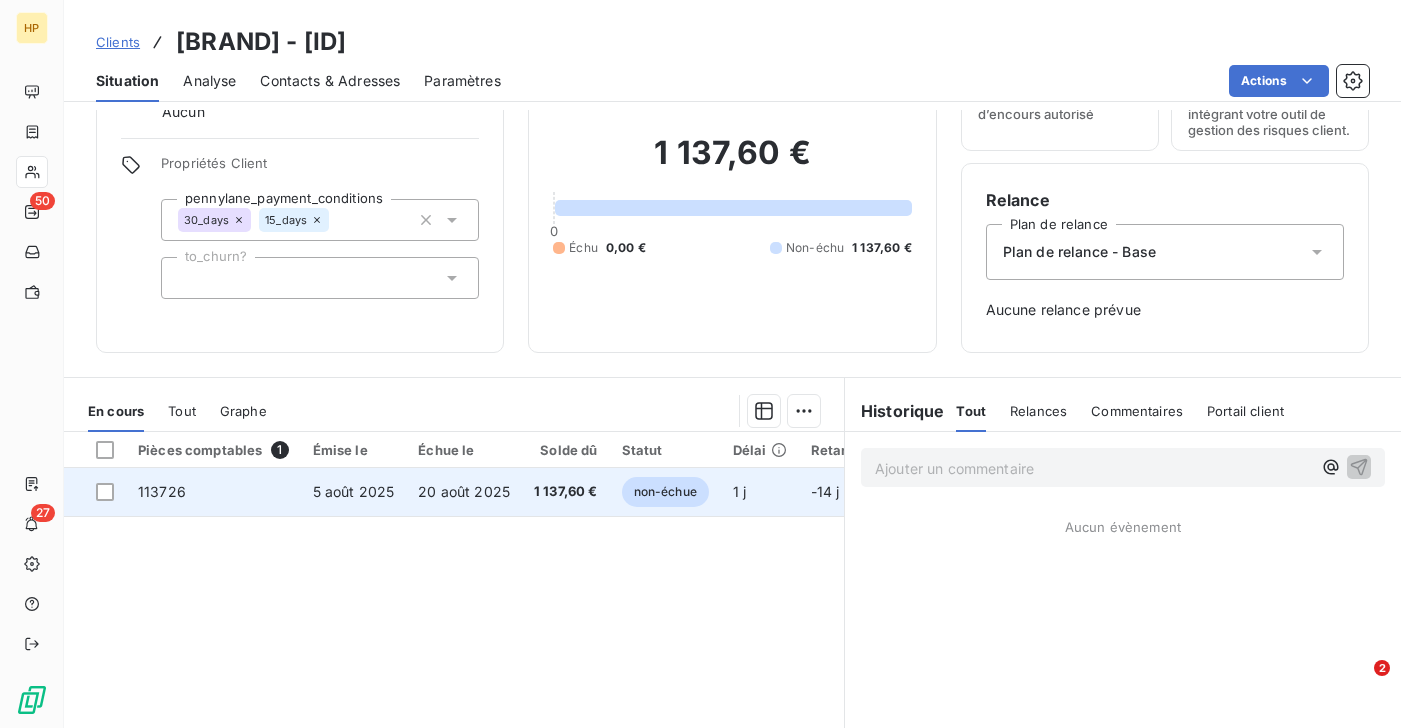 scroll, scrollTop: 138, scrollLeft: 0, axis: vertical 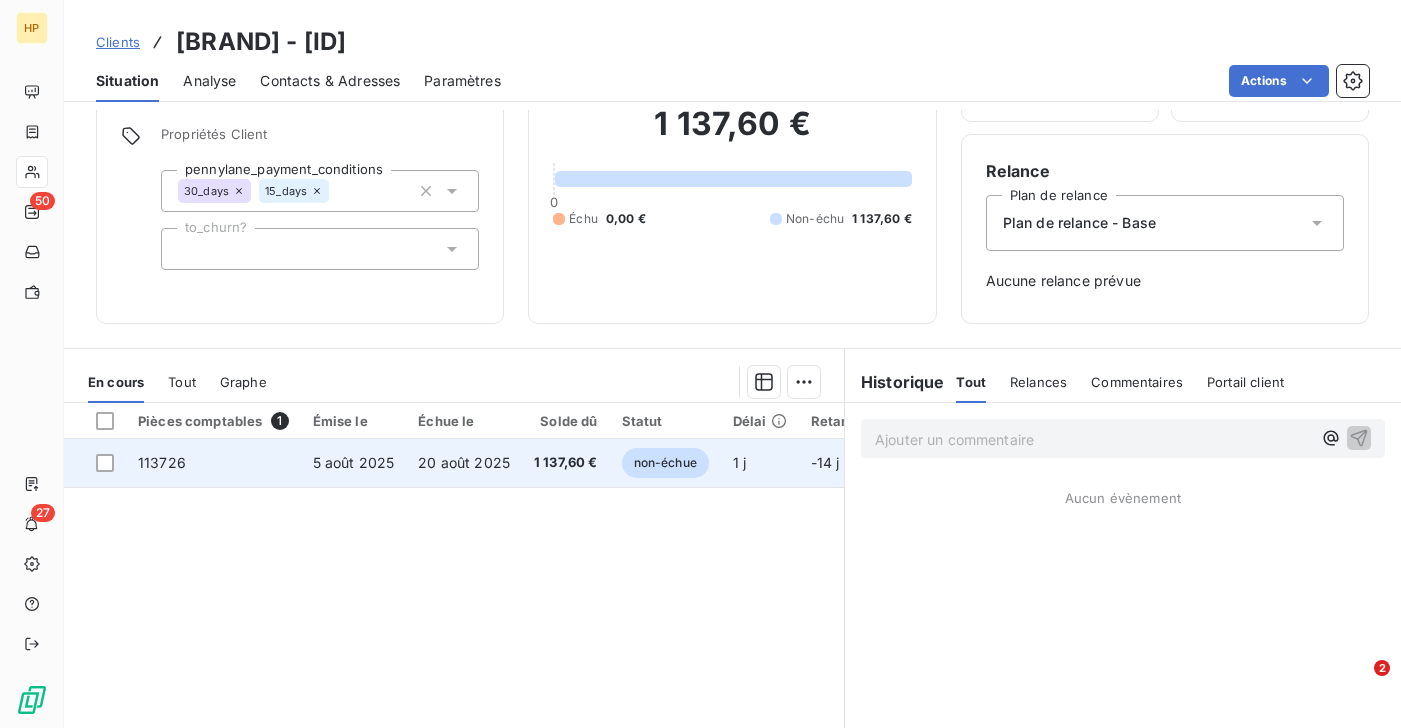 click on "20 août 2025" at bounding box center (464, 463) 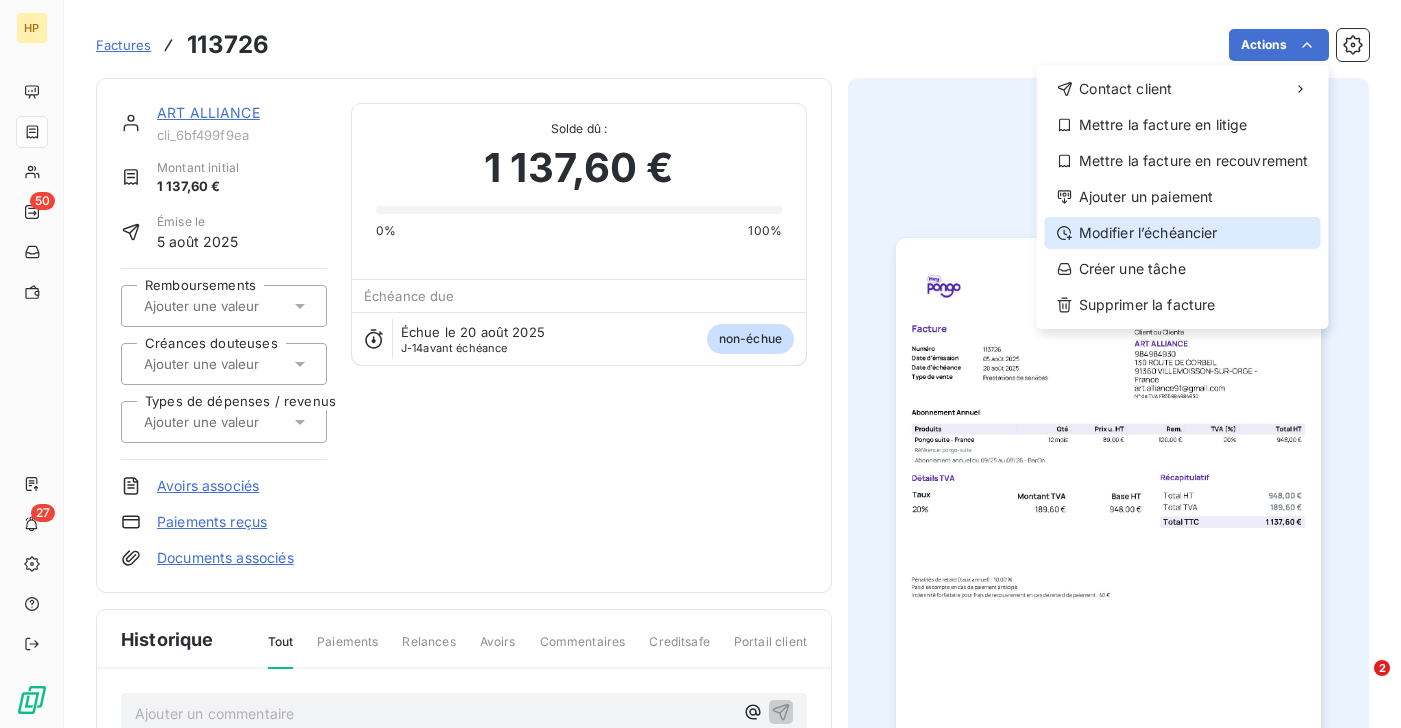 click on "Modifier l’échéancier" at bounding box center (1183, 233) 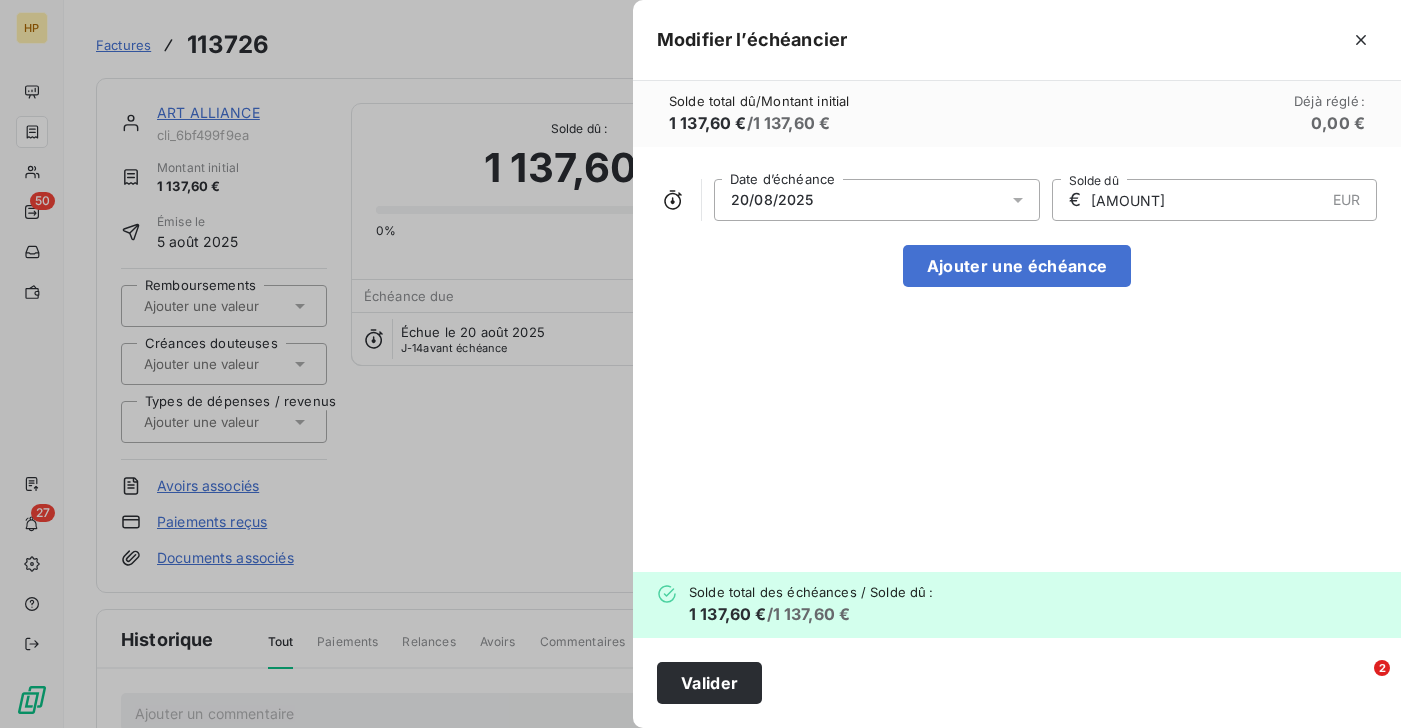 click on "20/08/2025" at bounding box center [877, 200] 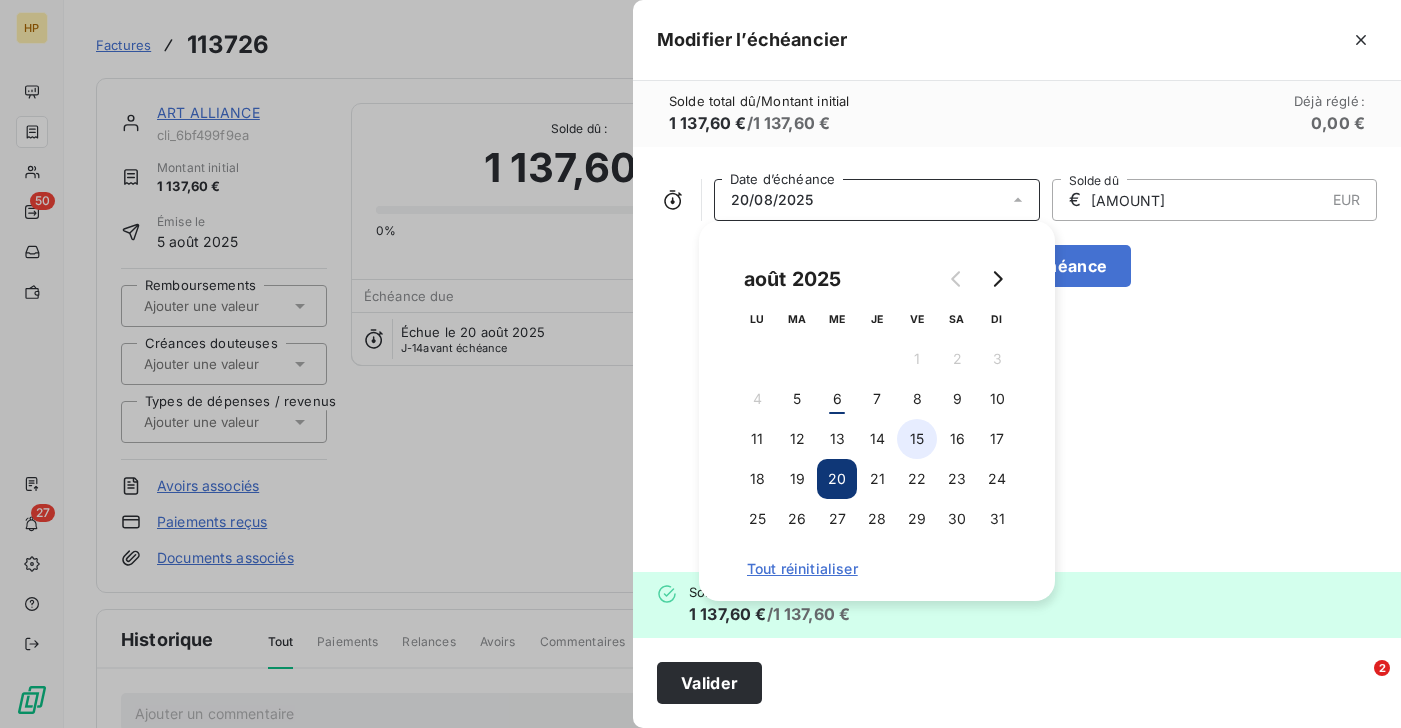 click on "15" at bounding box center [917, 439] 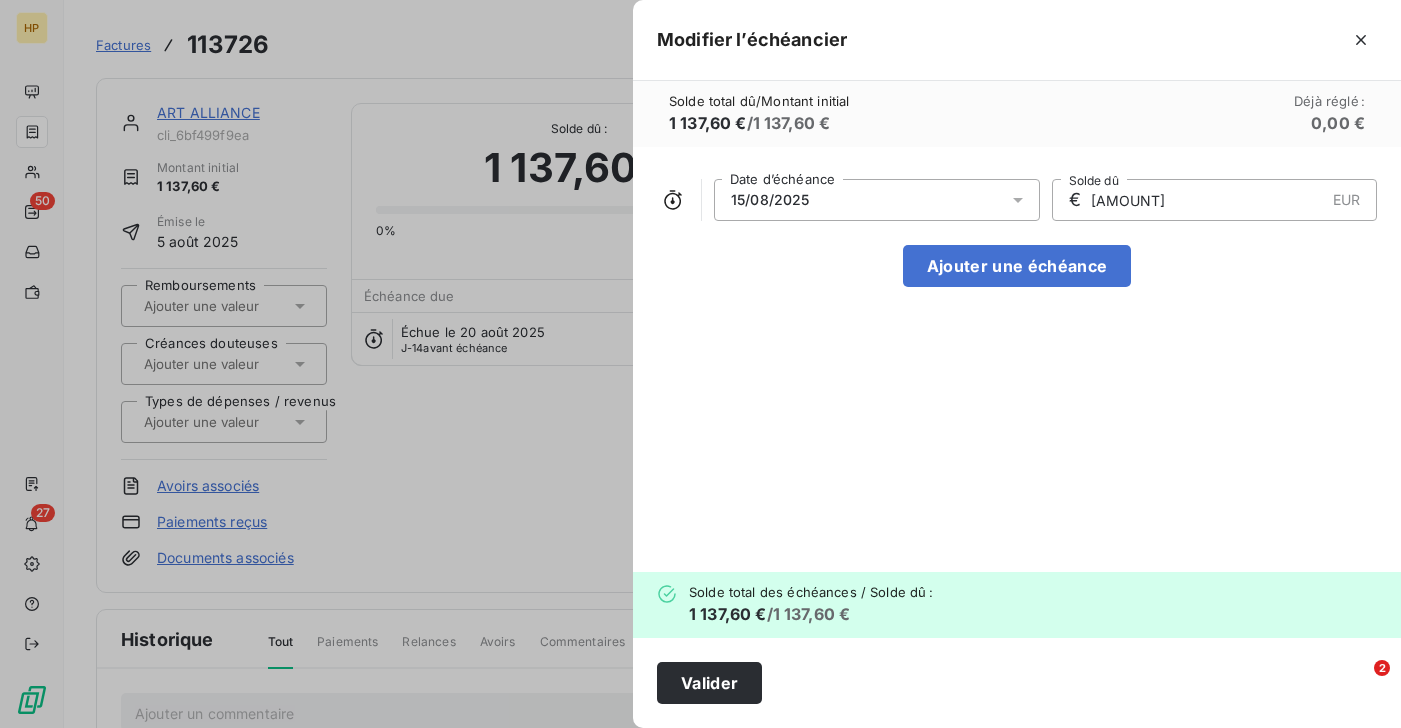 click on "[DATE] Date d’échéance € [AMOUNT] EUR Solde dû Ajouter une échéance" at bounding box center [1017, 359] 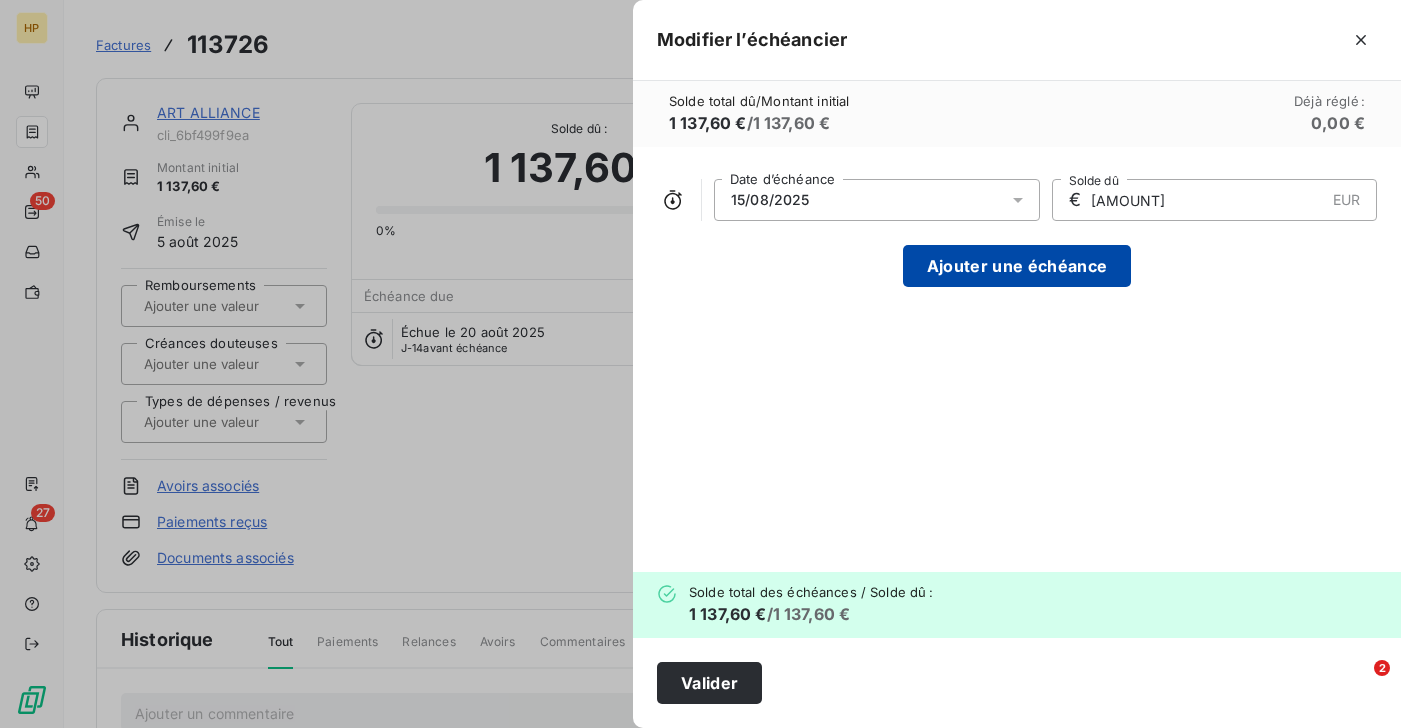click on "Ajouter une échéance" at bounding box center [1017, 266] 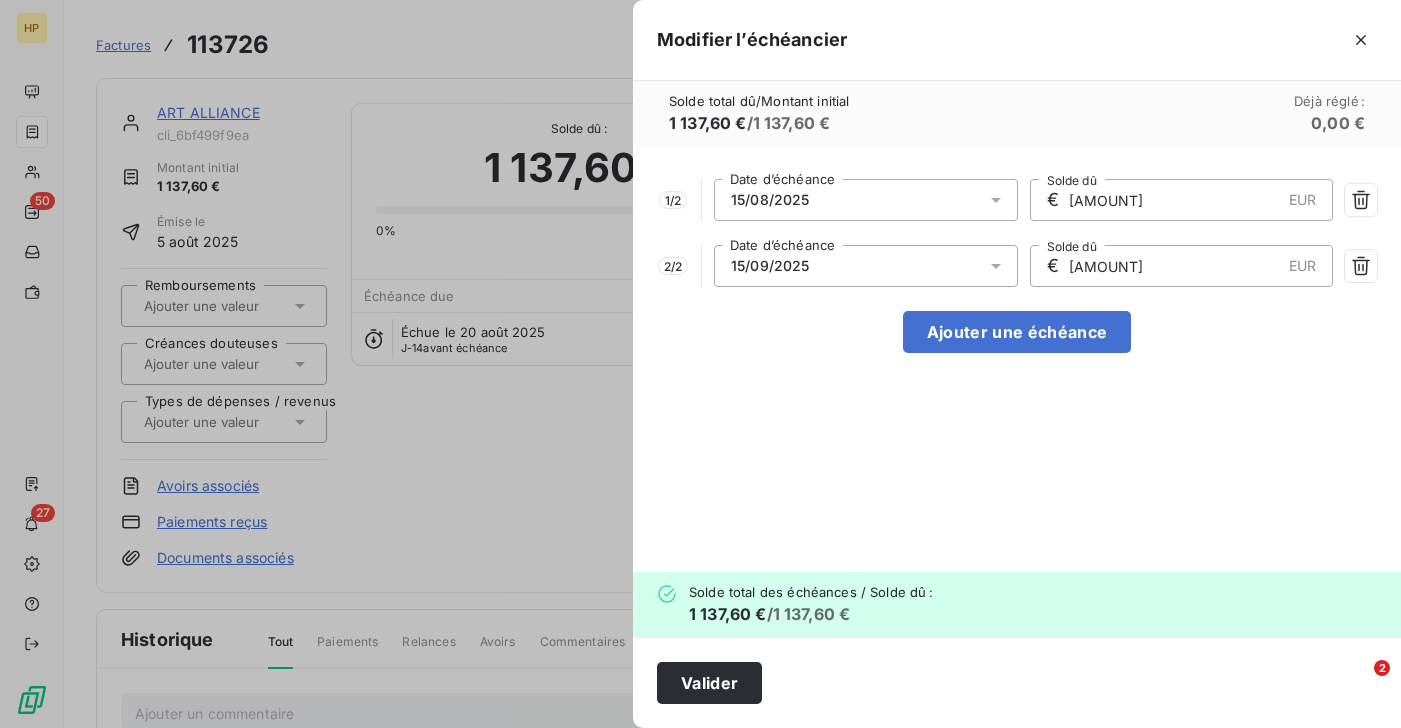 click on "15/09/2025" at bounding box center (866, 266) 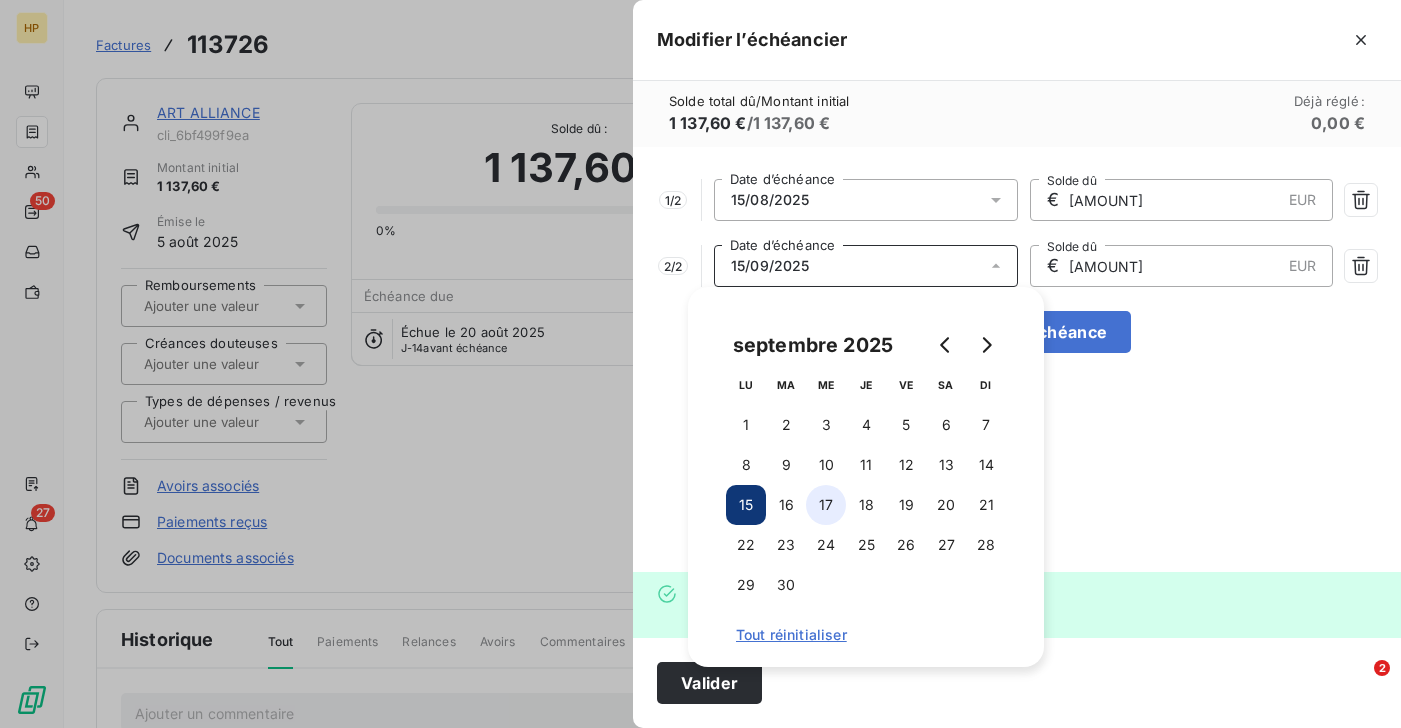 click on "17" at bounding box center [826, 505] 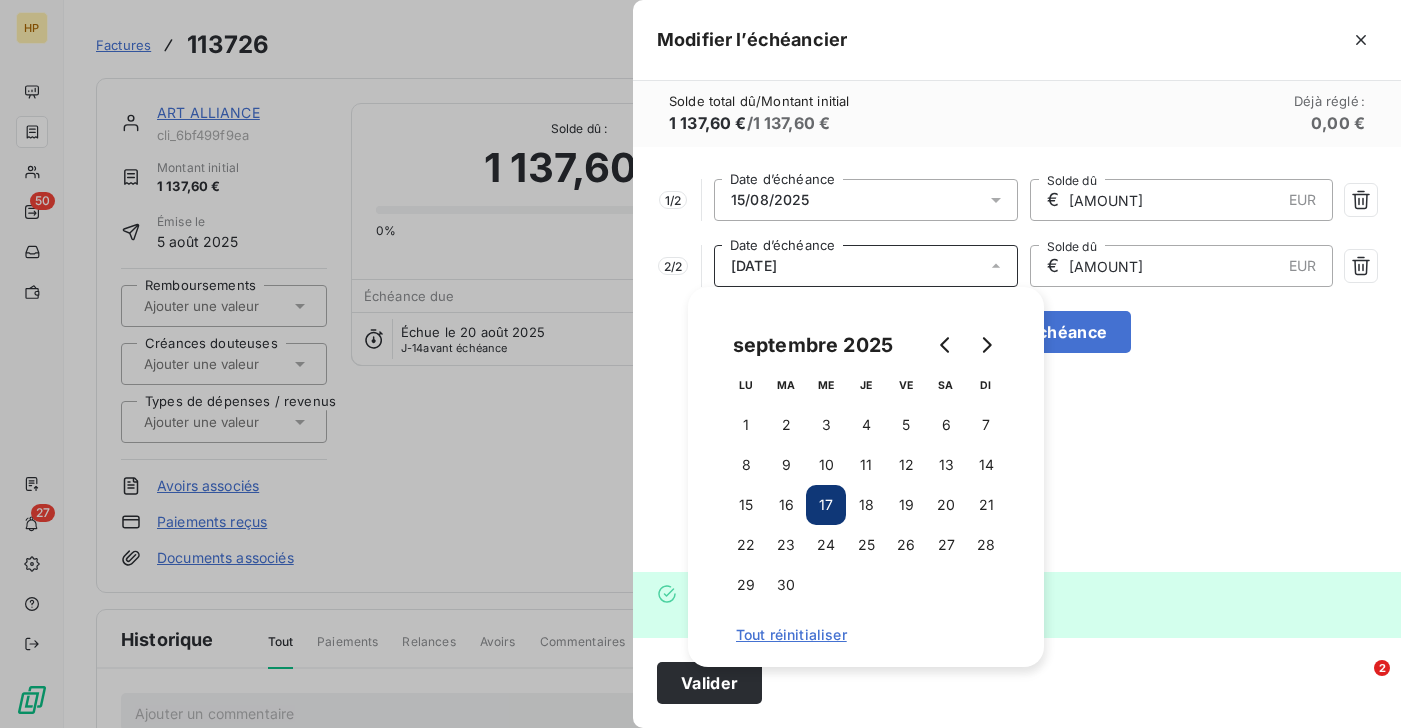 click on "1 / 2 [DATE] Date d’échéance € [AMOUNT] EUR Solde dû 2 / 2 [DATE] Date d’échéance € [AMOUNT] EUR Solde dû Ajouter une échéance" at bounding box center (1017, 359) 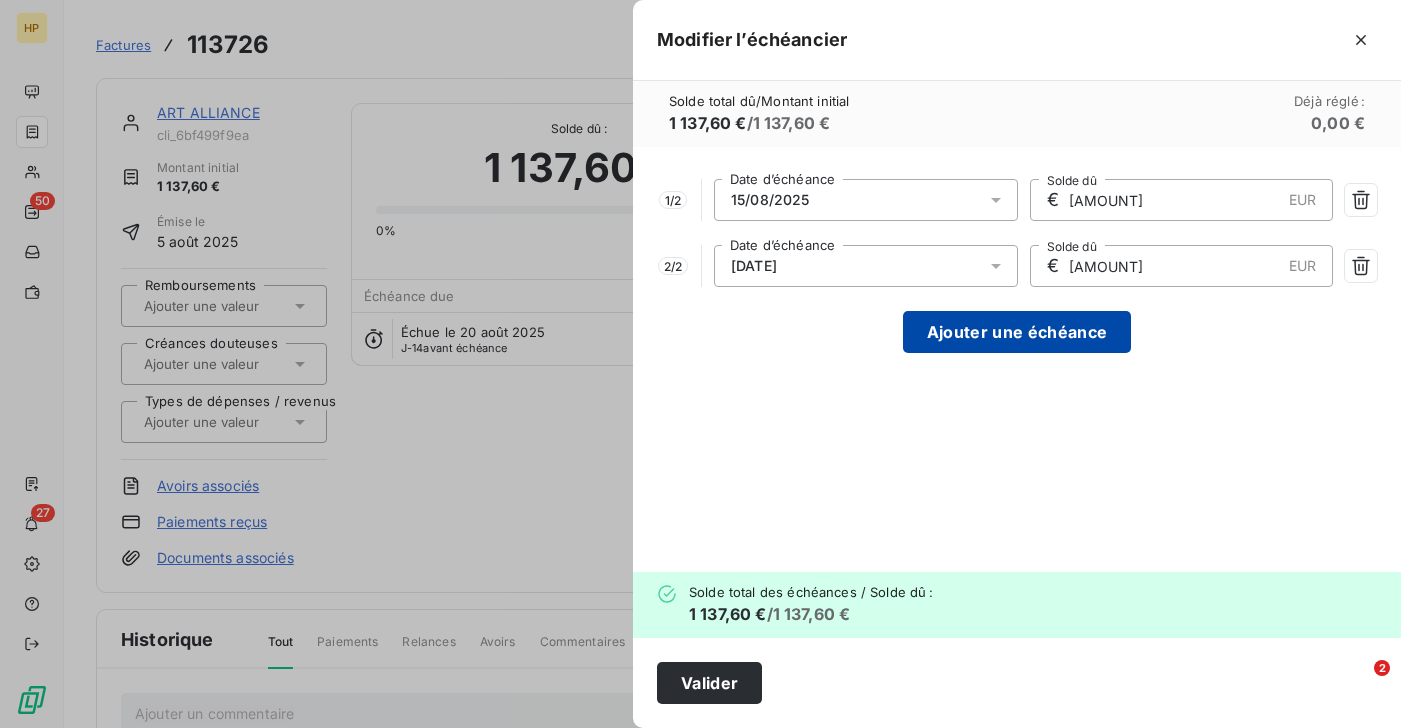 click on "Ajouter une échéance" at bounding box center [1017, 332] 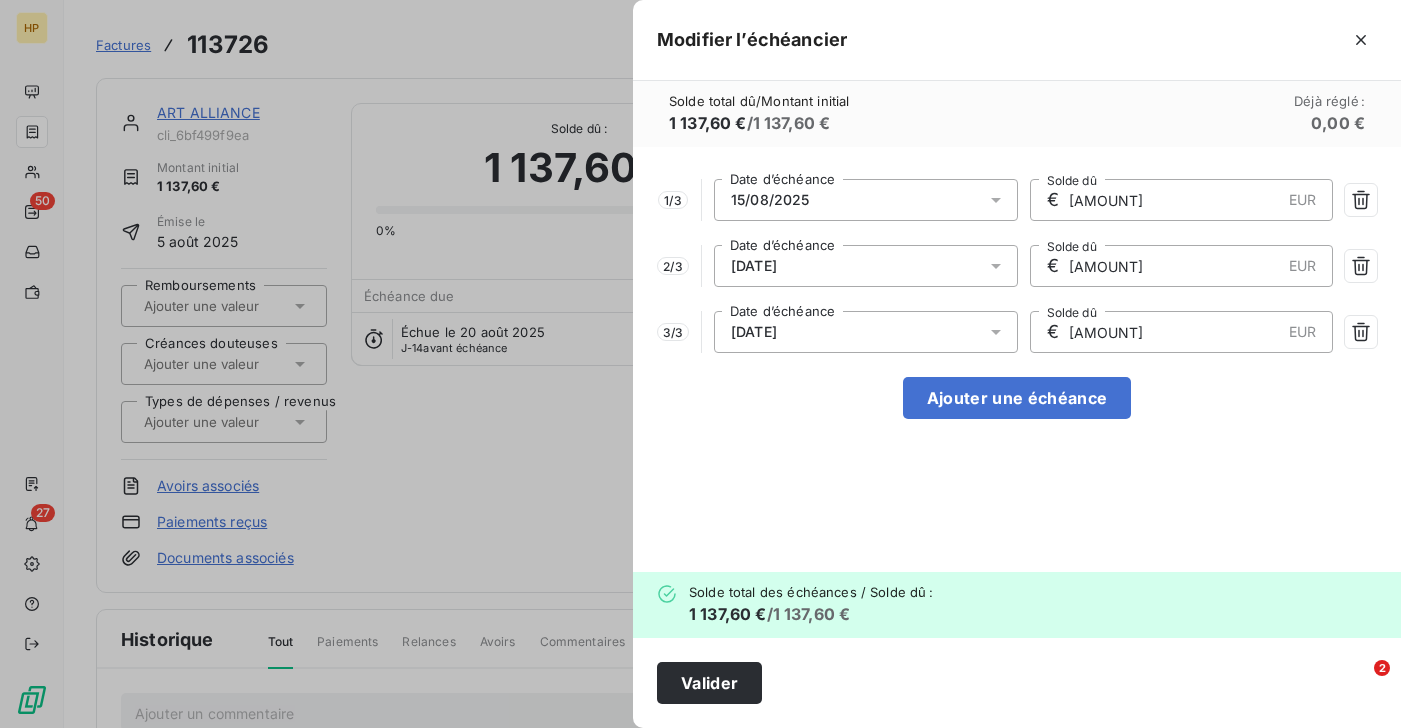click on "[DATE]" at bounding box center (866, 332) 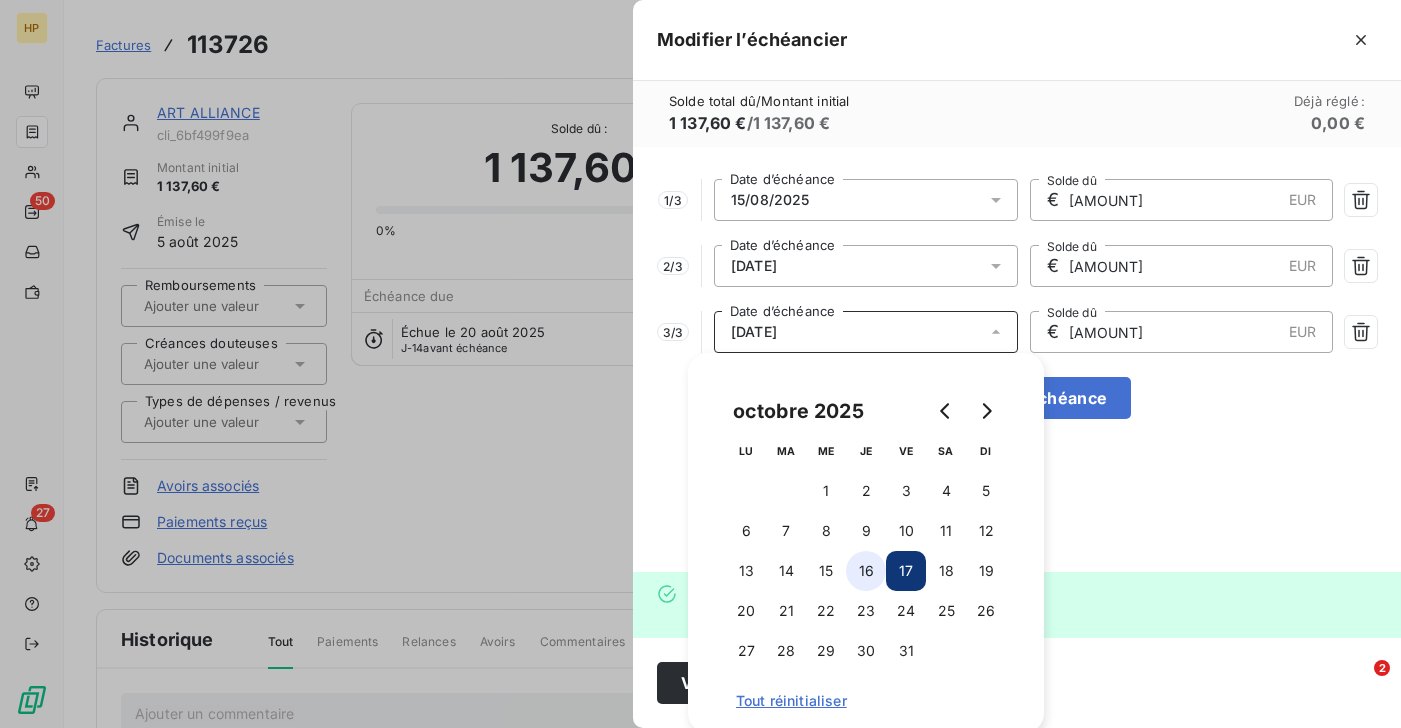 click on "16" at bounding box center [866, 571] 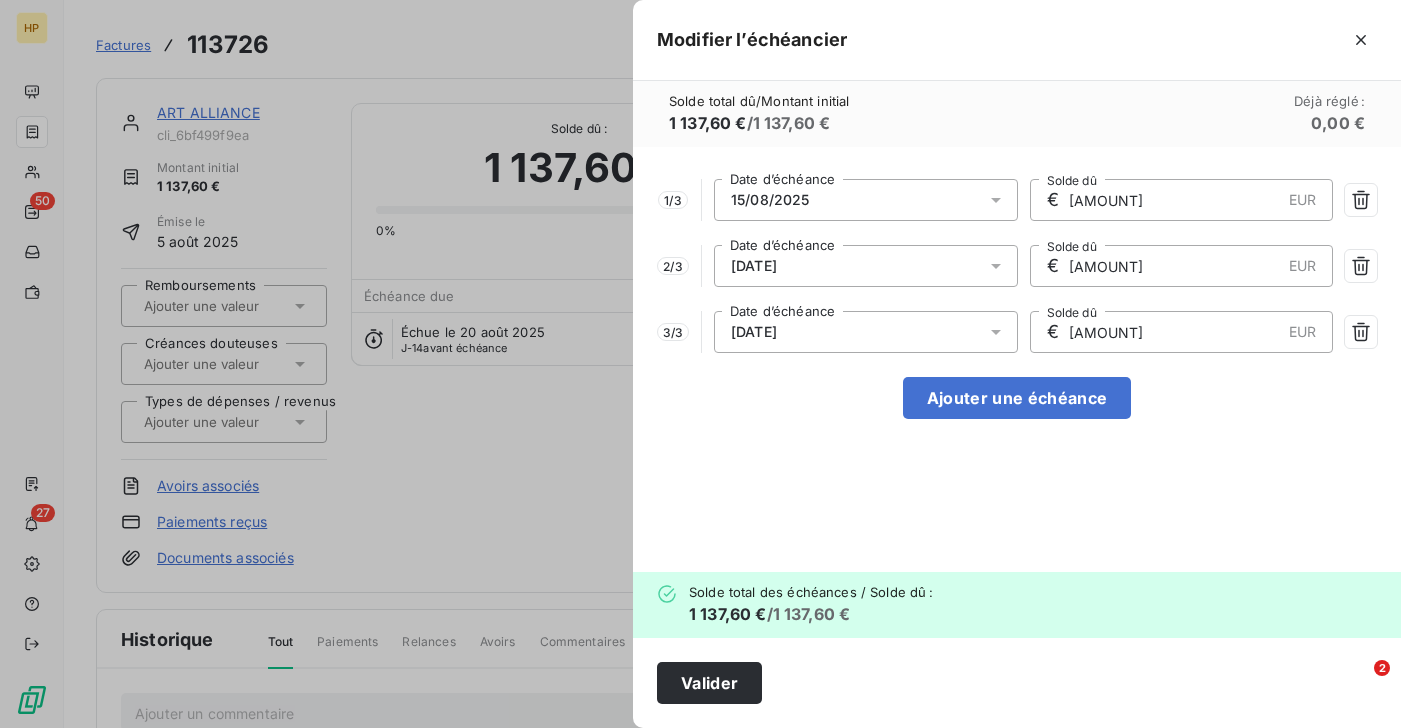 click on "1 / 3 [DATE] Date d’échéance € [AMOUNT] EUR Solde dû 2 / 3 [DATE] Date d’échéance € [AMOUNT] EUR Solde dû 3 / 3 [DATE] Date d’échéance € [AMOUNT] EUR Solde dû Ajouter une échéance" at bounding box center [1017, 359] 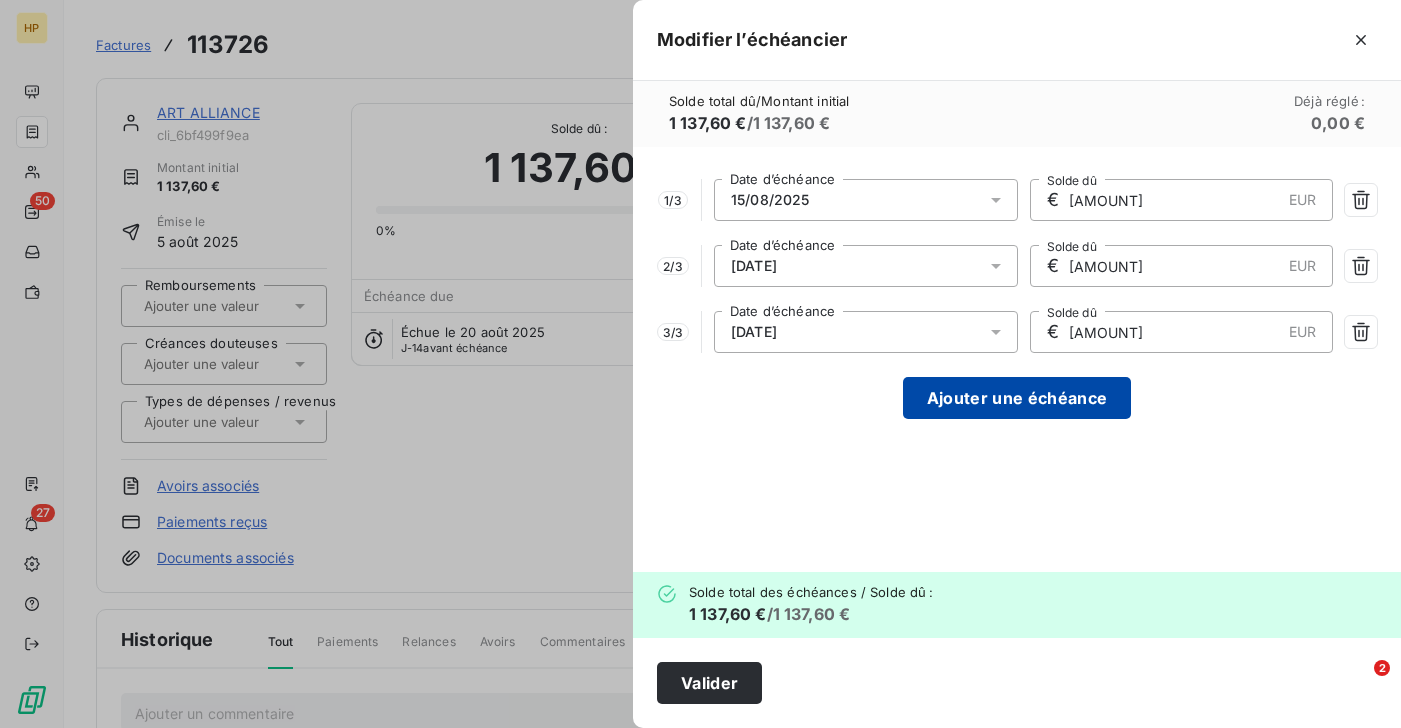 click on "Ajouter une échéance" at bounding box center (1017, 398) 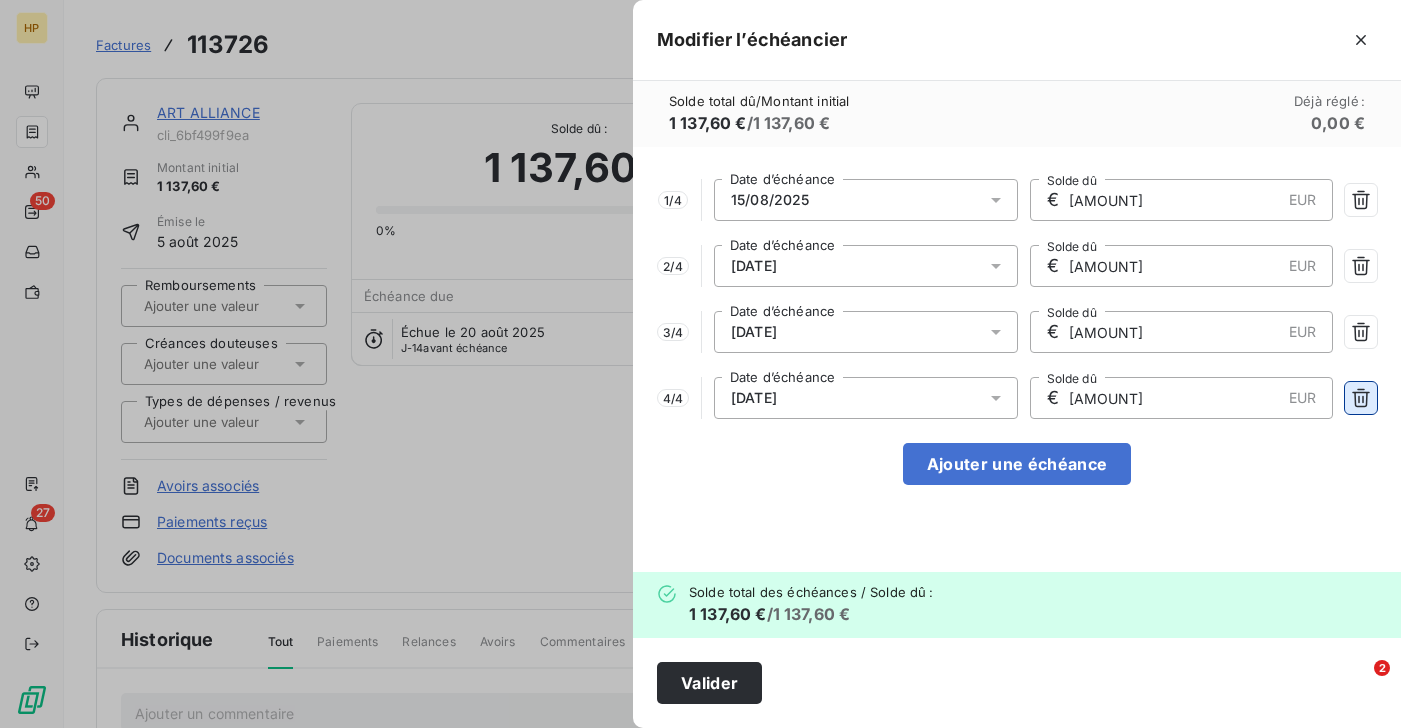 click 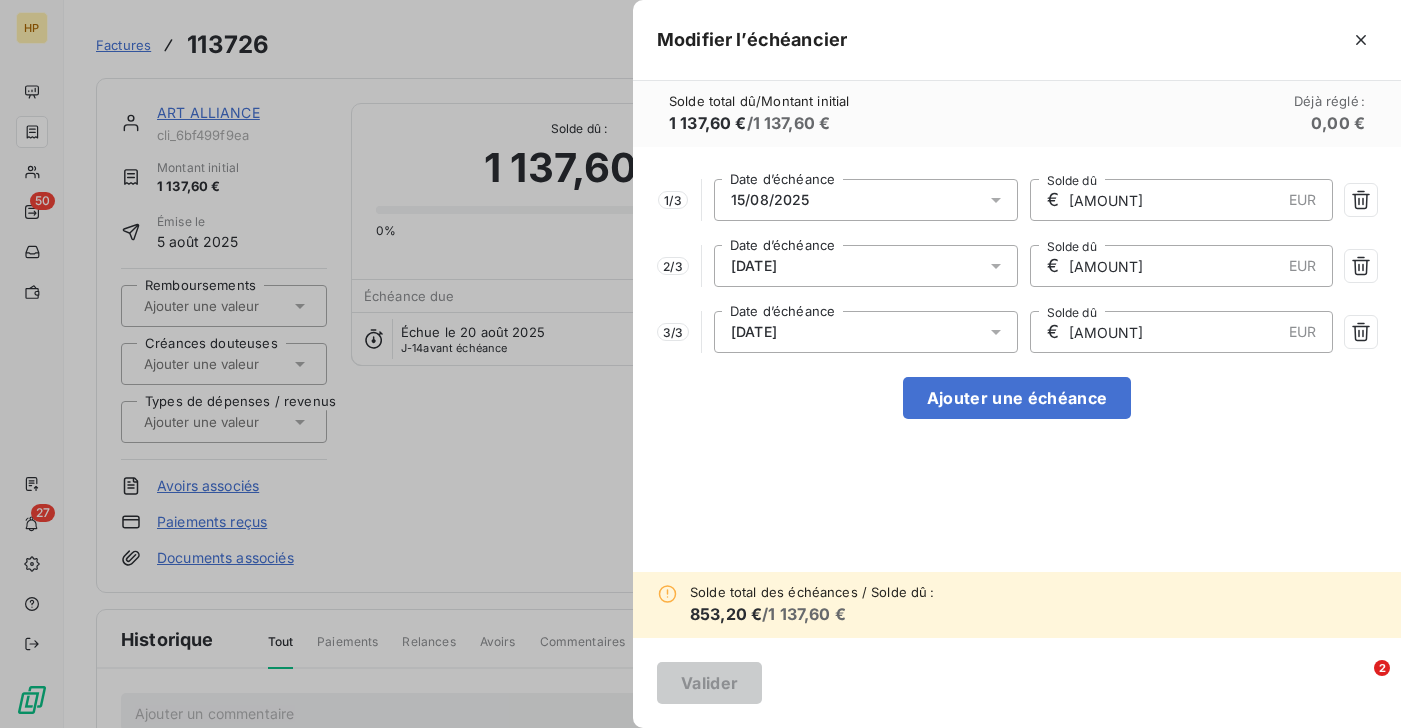 click on "15/08/2025" at bounding box center (866, 200) 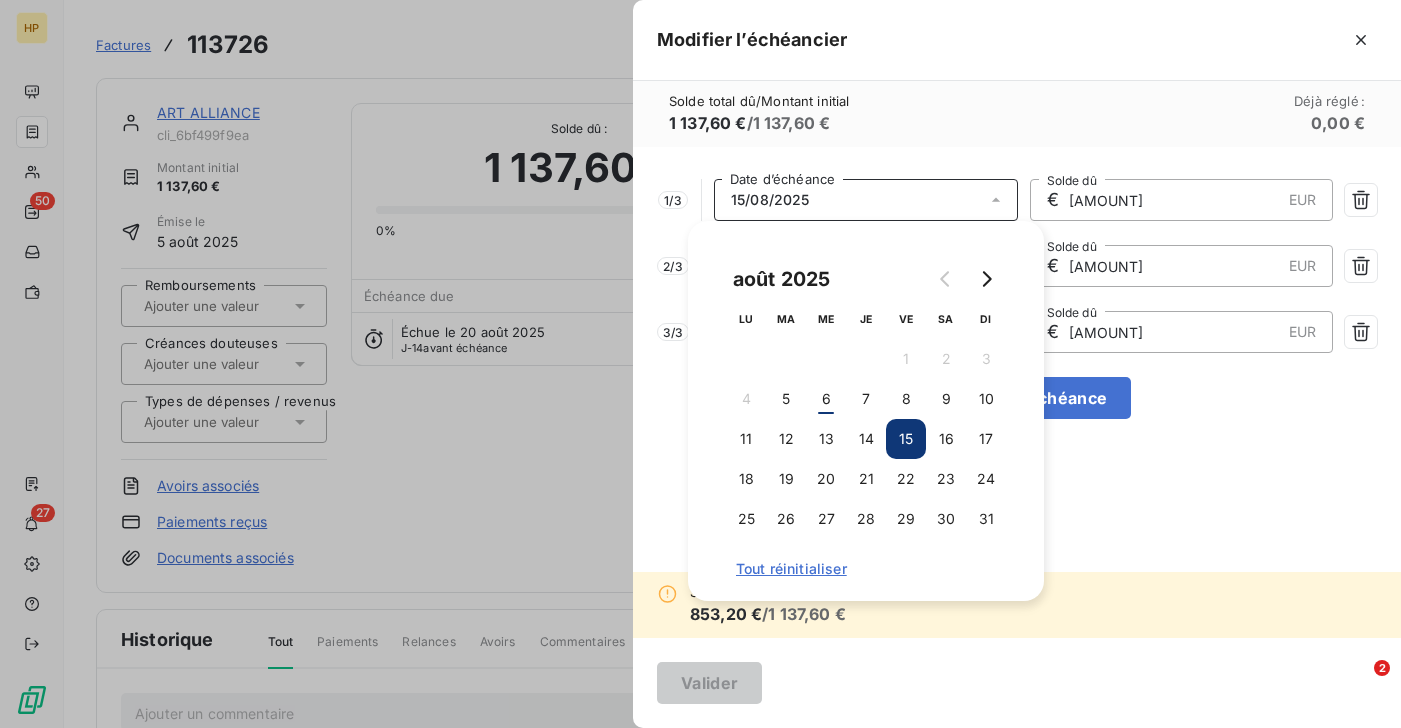 click on "Solde total dû  /  Montant initial [AMOUNT] €  /  [AMOUNT] € Déjà réglé : 0,00 €" at bounding box center [1017, 114] 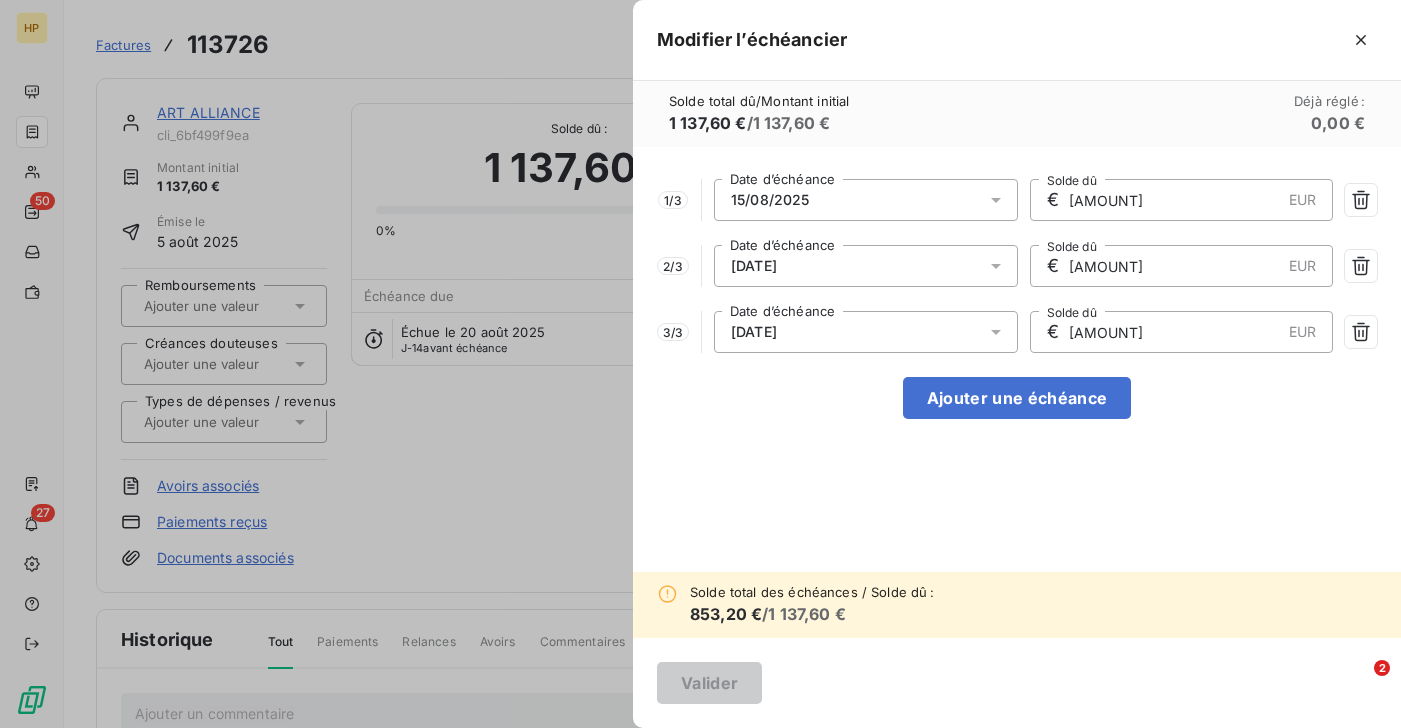 drag, startPoint x: 1135, startPoint y: 194, endPoint x: 1065, endPoint y: 196, distance: 70.028564 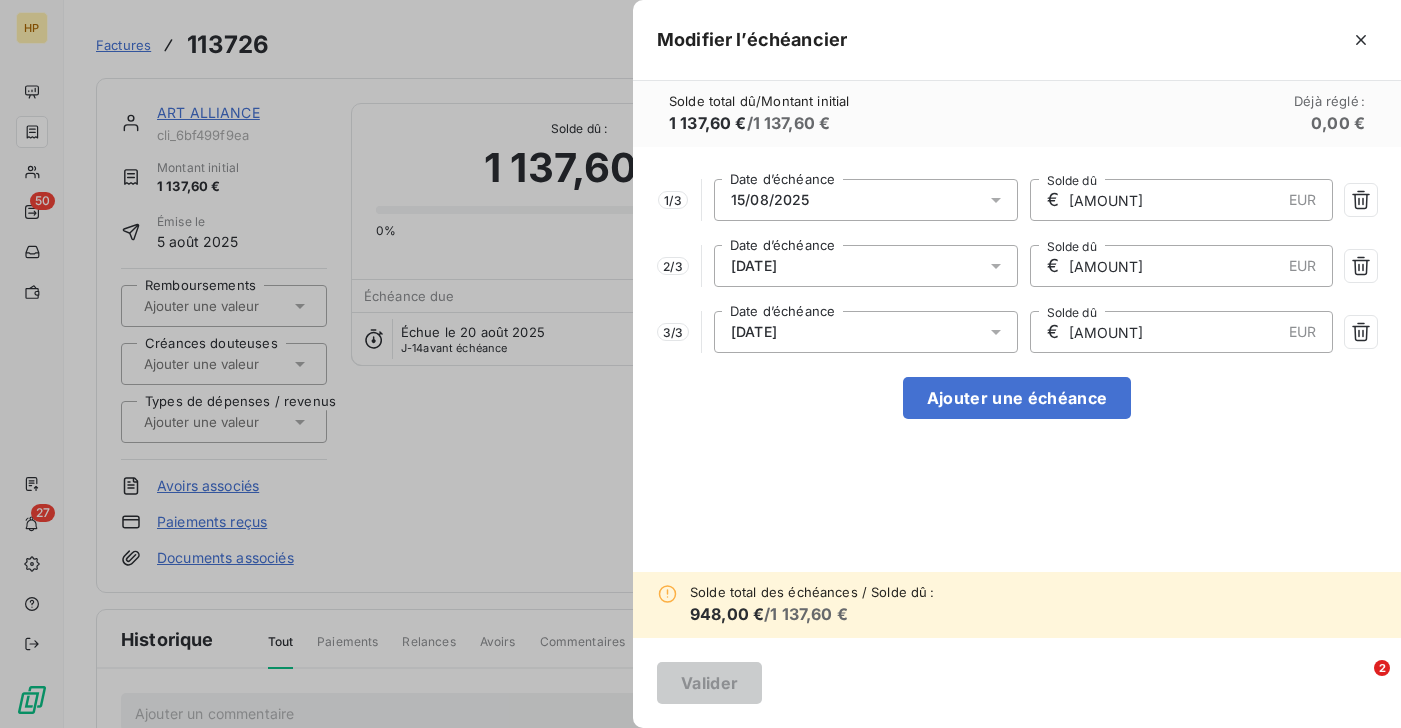 drag, startPoint x: 1122, startPoint y: 197, endPoint x: 1053, endPoint y: 197, distance: 69 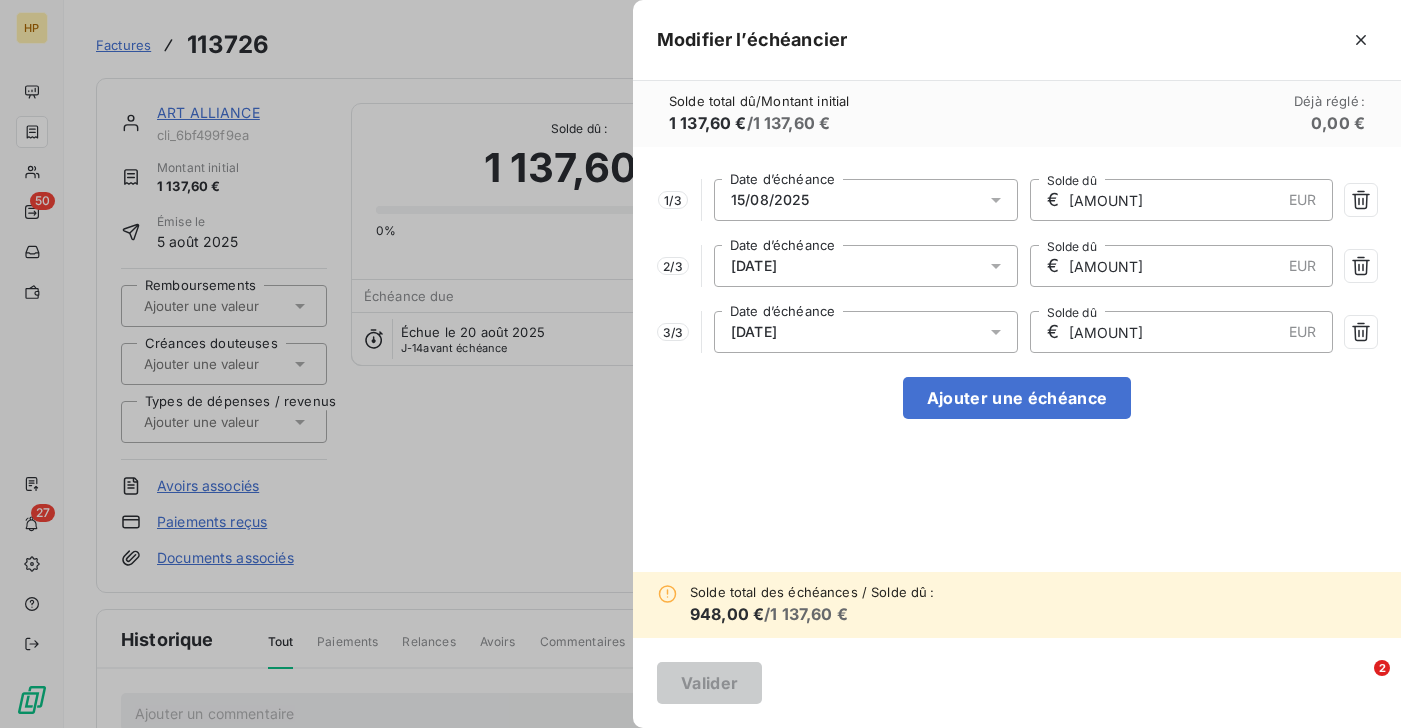 click on "€ [AMOUNT] EUR Solde dû" at bounding box center (1182, 200) 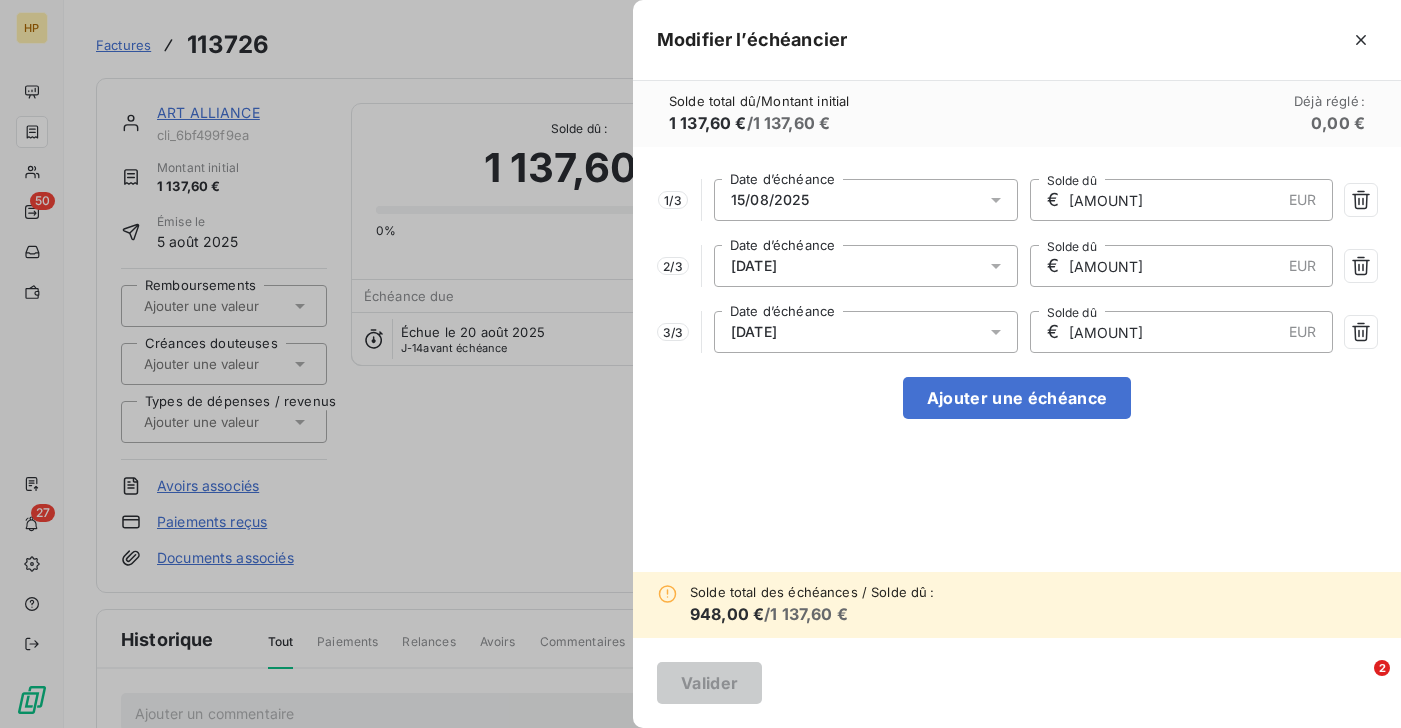 type on "[AMOUNT]" 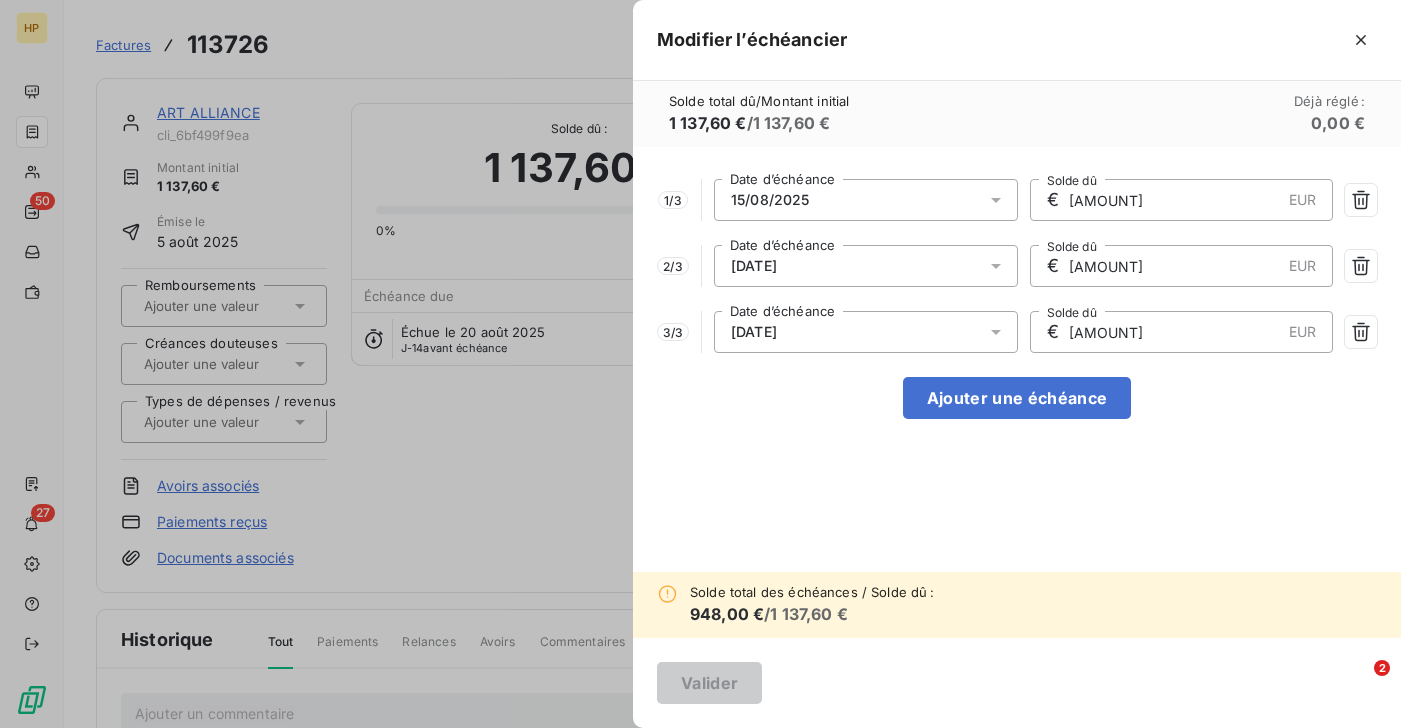 click on "[AMOUNT]" at bounding box center [1174, 266] 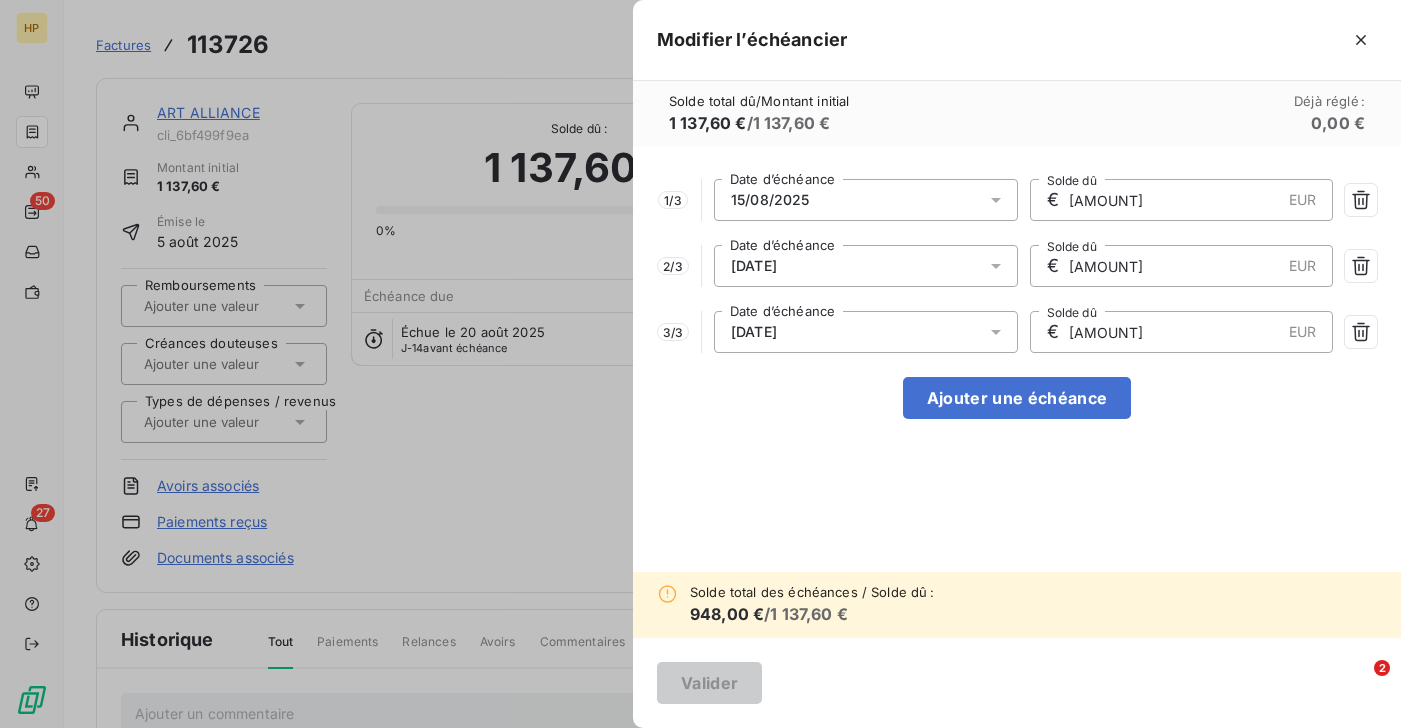 drag, startPoint x: 1119, startPoint y: 268, endPoint x: 1060, endPoint y: 266, distance: 59.03389 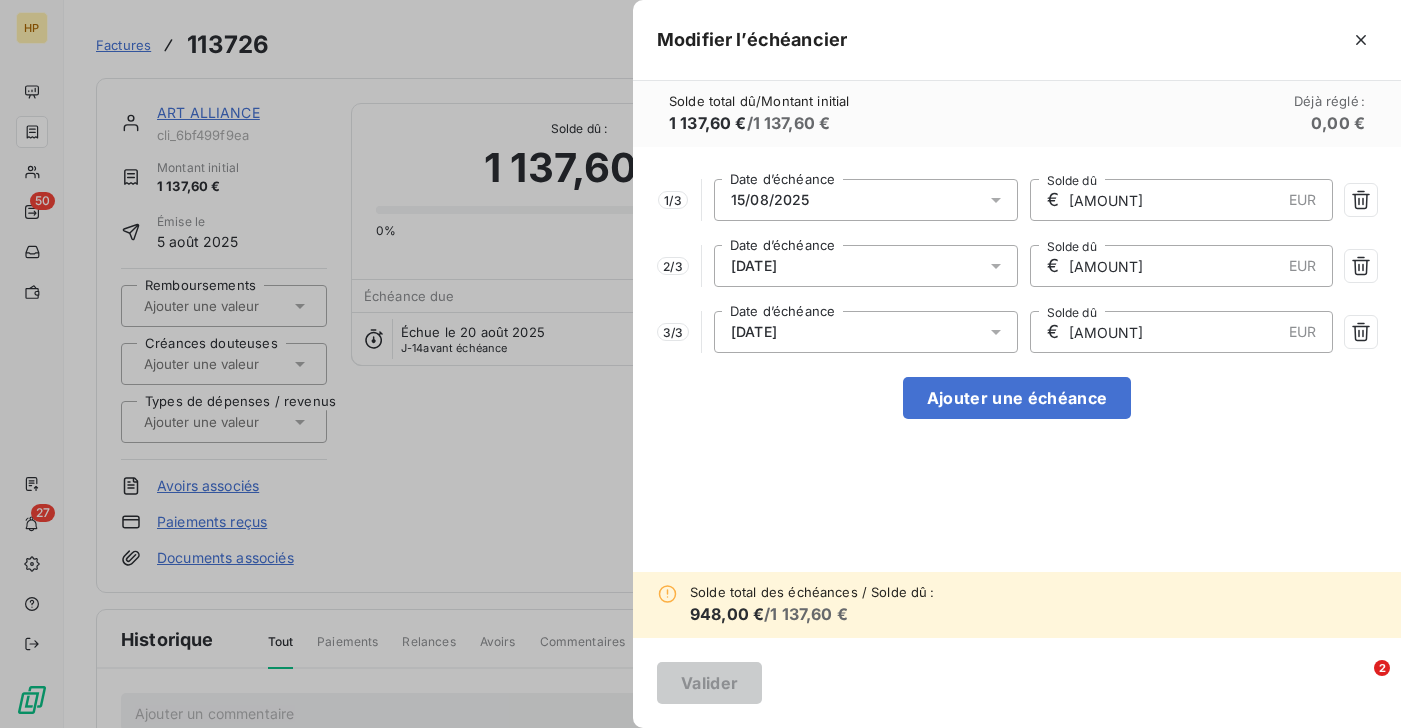 click on "€ [AMOUNT] EUR Solde dû" at bounding box center [1182, 266] 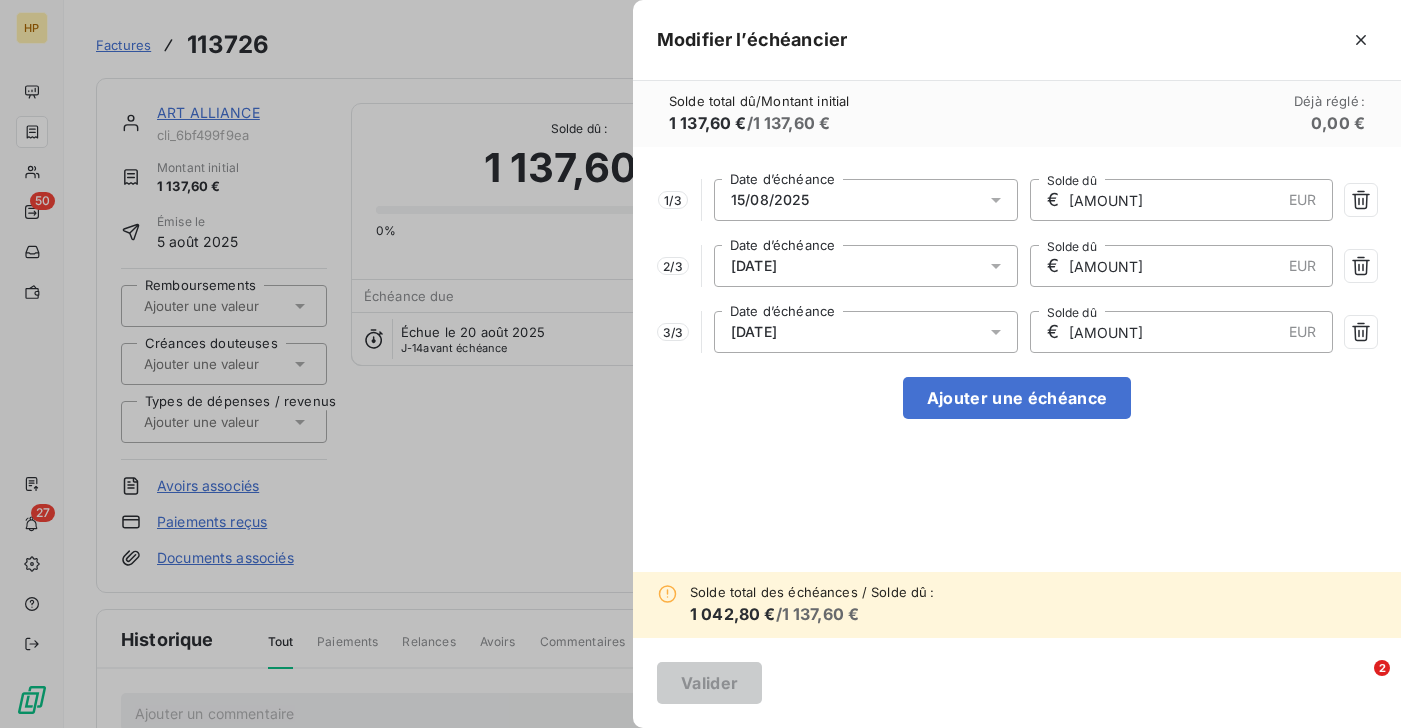 type on "[AMOUNT]" 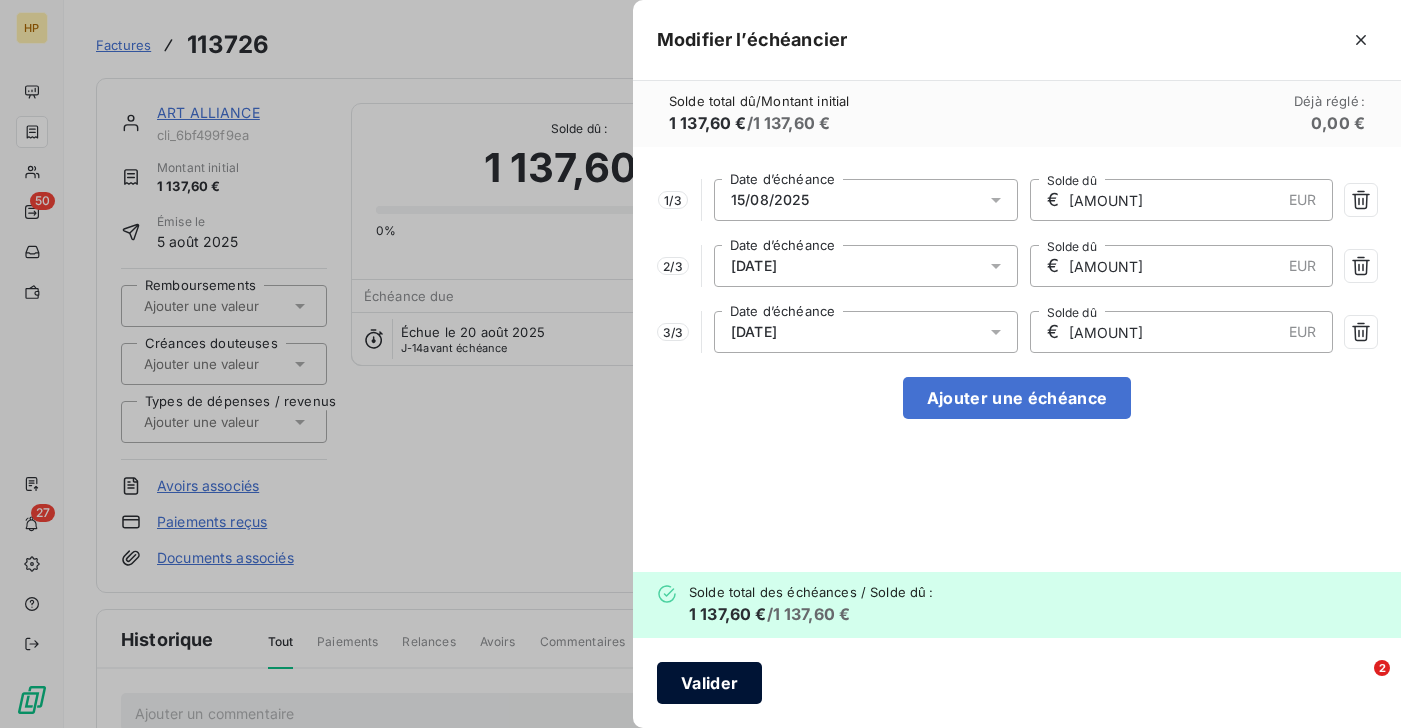 type on "[AMOUNT]" 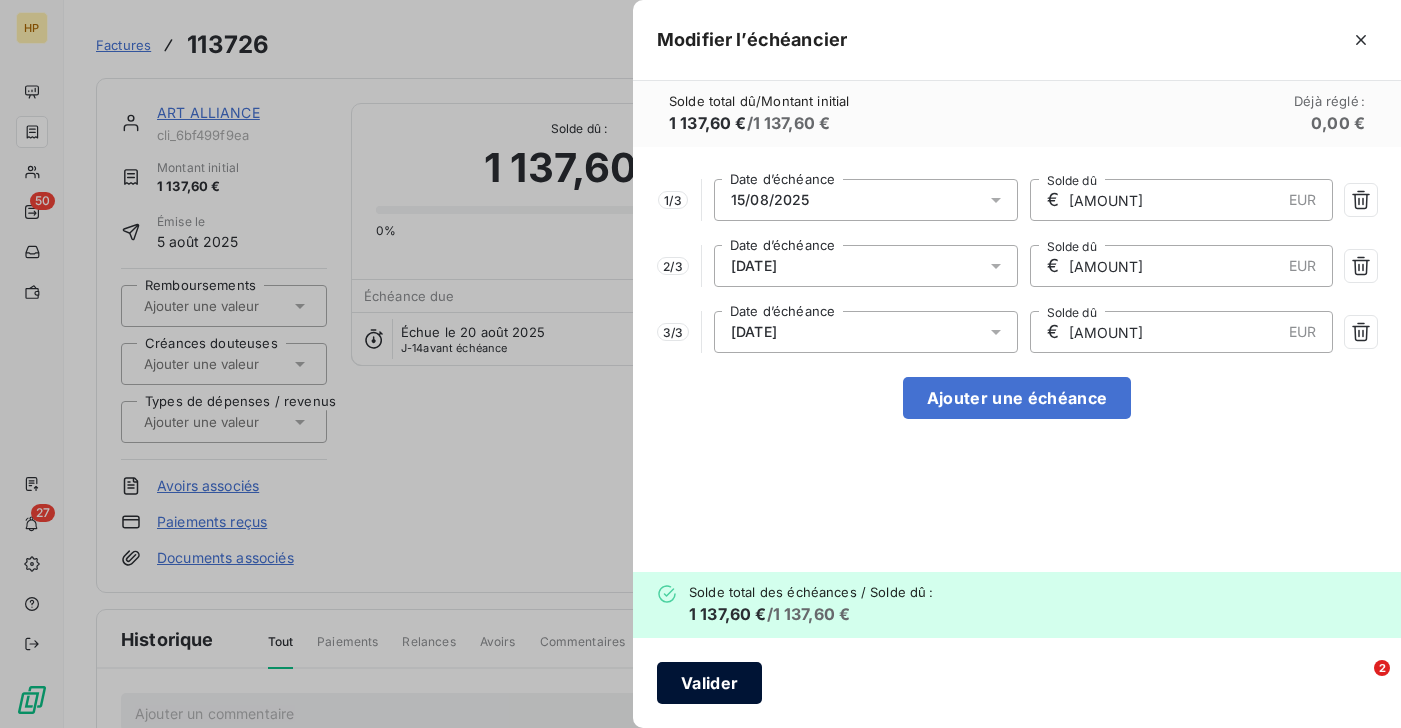 click on "Valider" at bounding box center [709, 683] 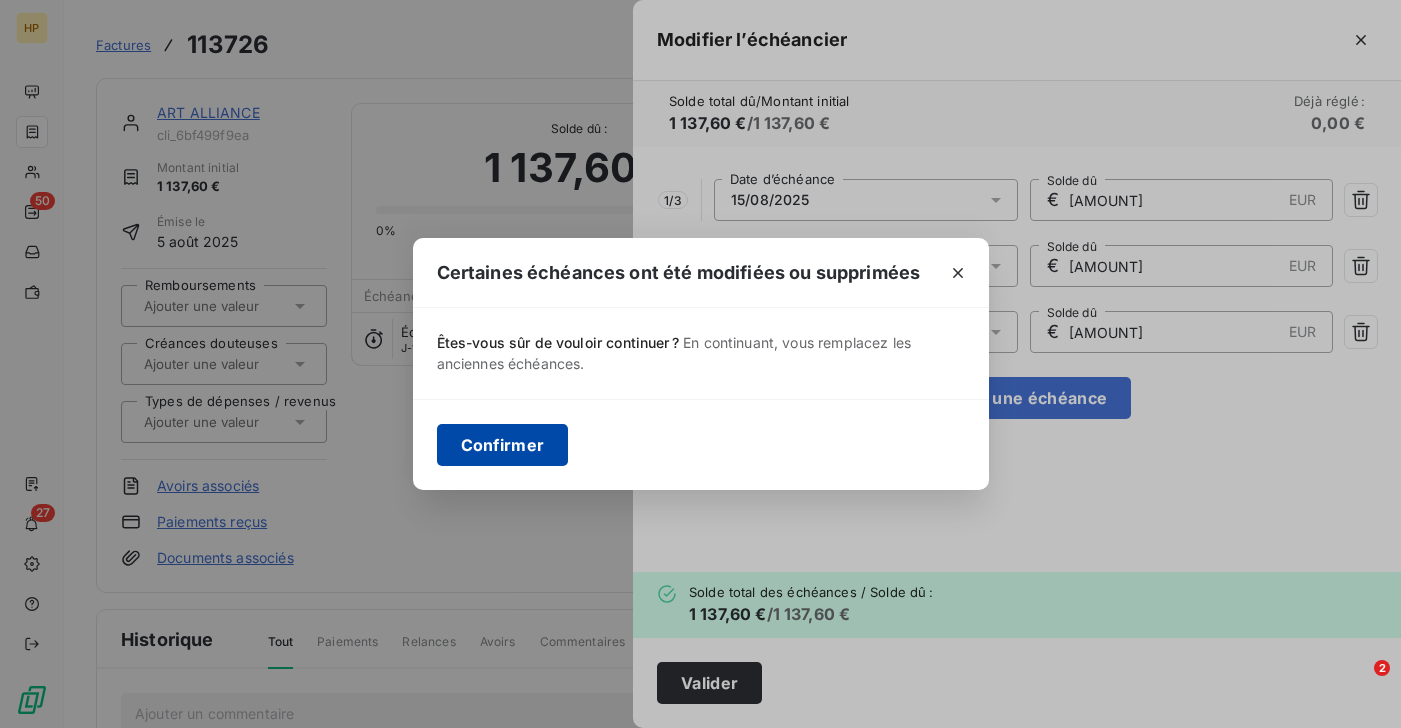 click on "Confirmer" at bounding box center [503, 445] 